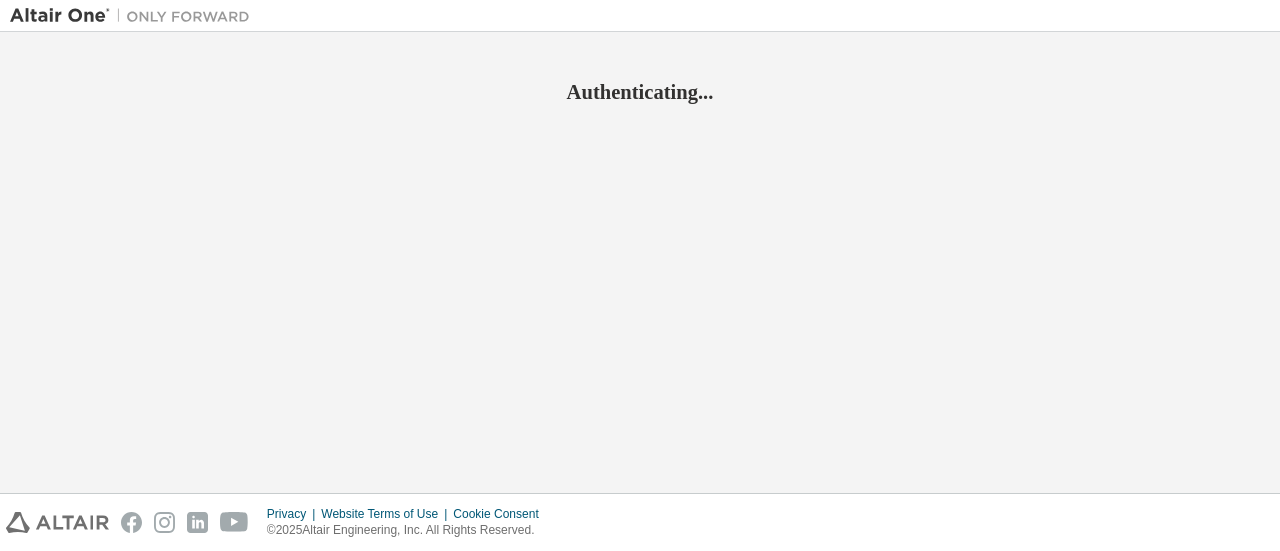 scroll, scrollTop: 0, scrollLeft: 0, axis: both 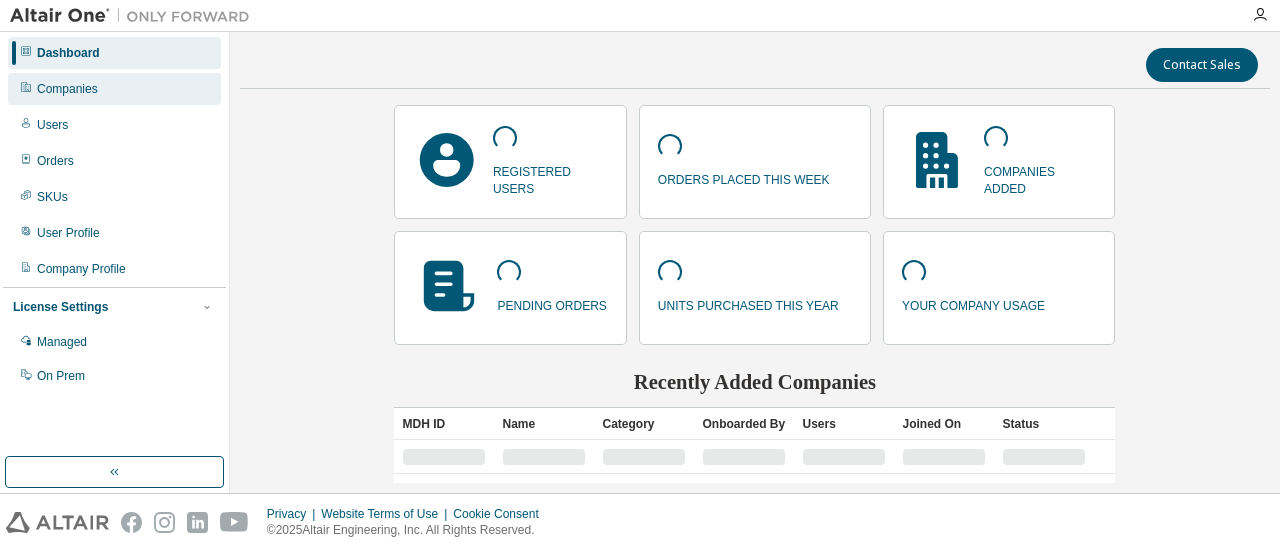 click on "Companies" at bounding box center (114, 89) 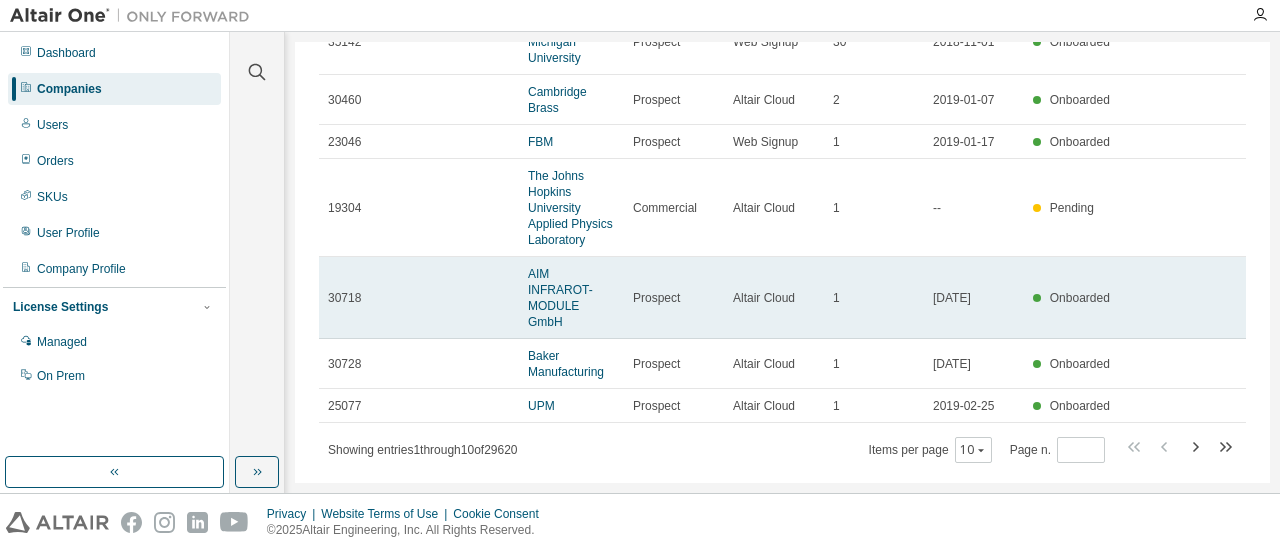 scroll, scrollTop: 0, scrollLeft: 0, axis: both 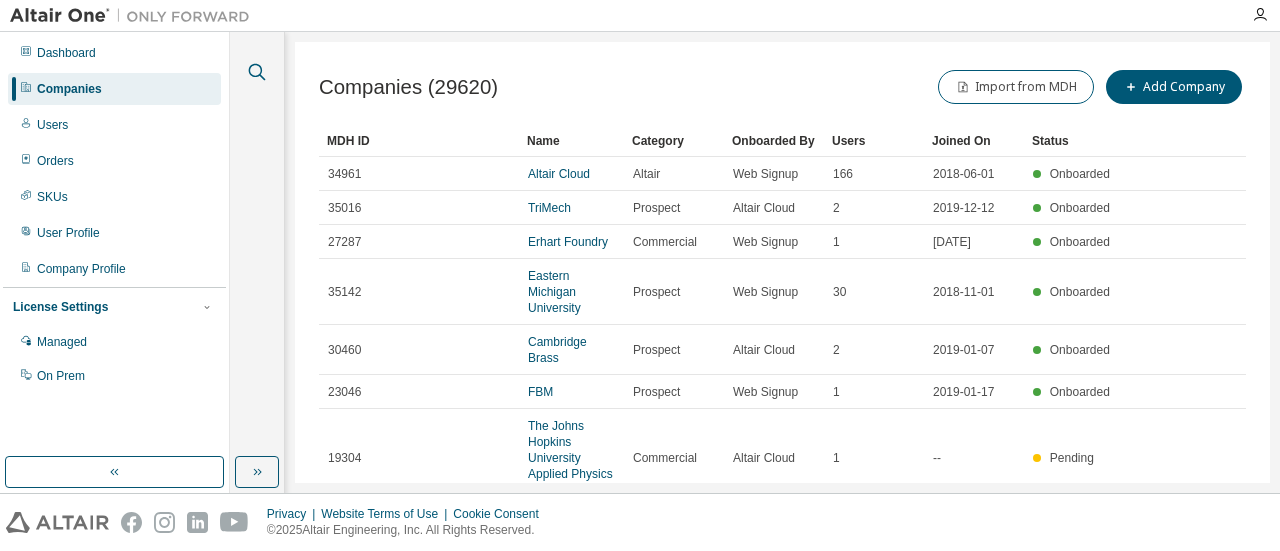 click 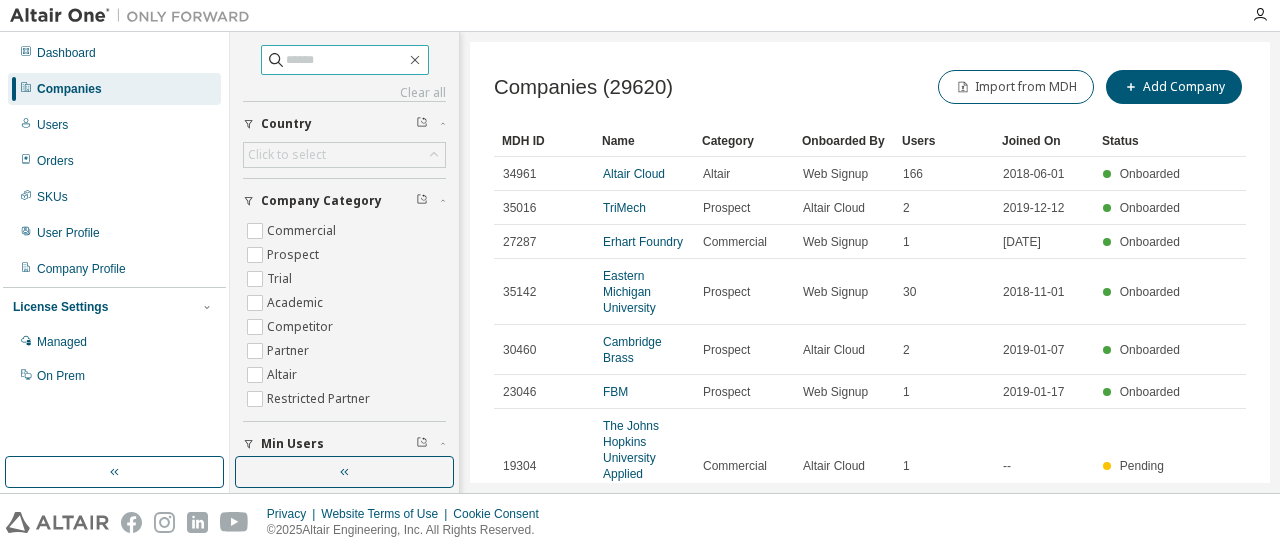click at bounding box center (345, 60) 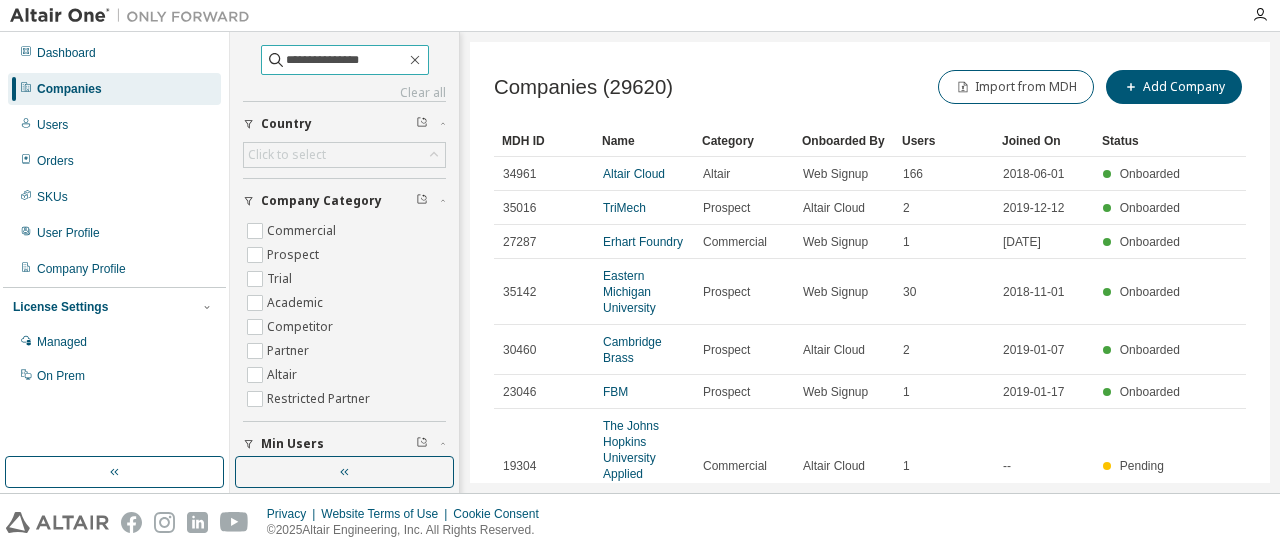 type on "**********" 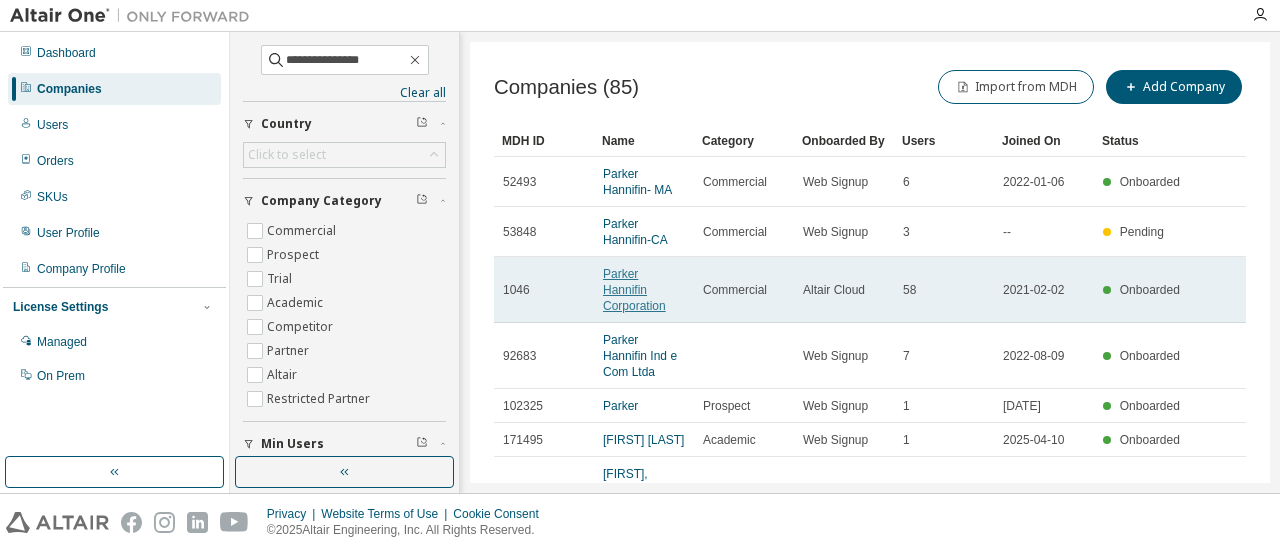 click on "Parker Hannifin Corporation" at bounding box center (634, 290) 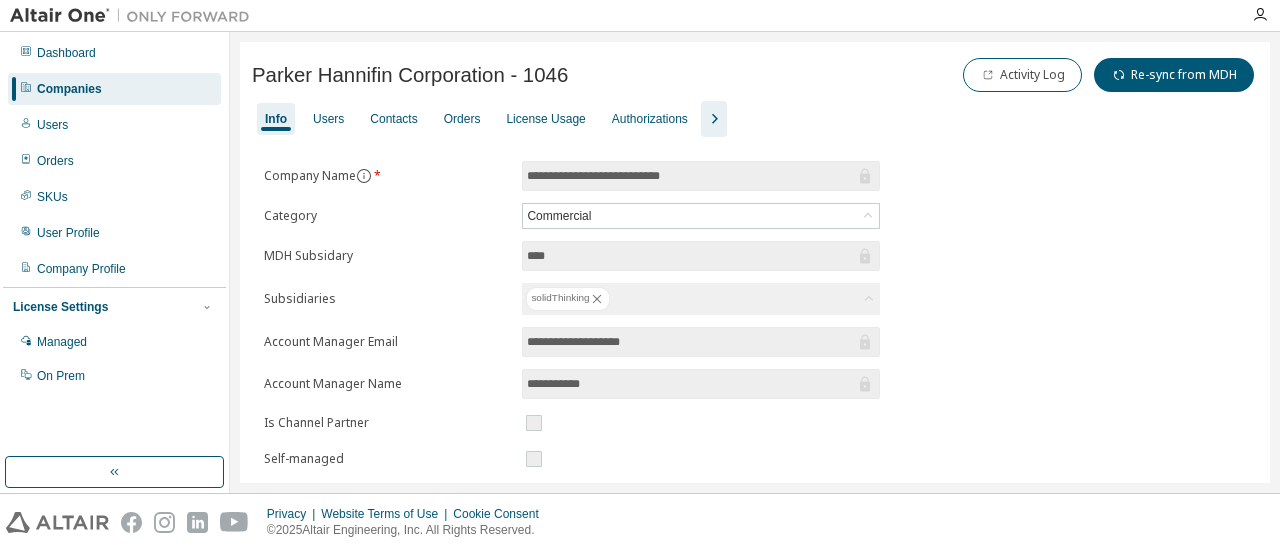 click 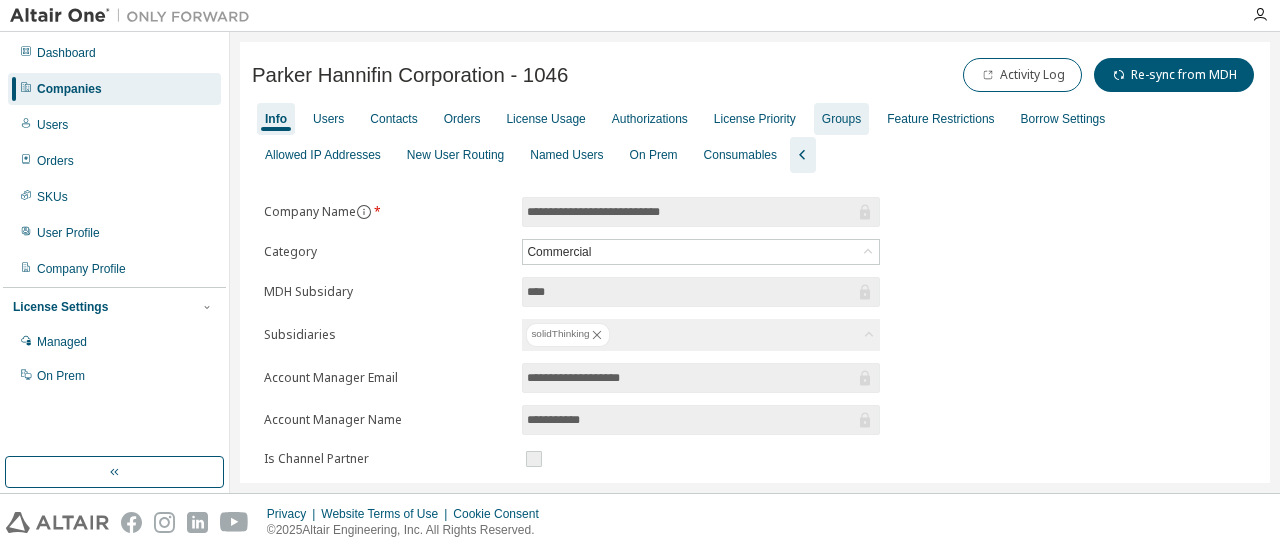 click on "Groups" at bounding box center (841, 119) 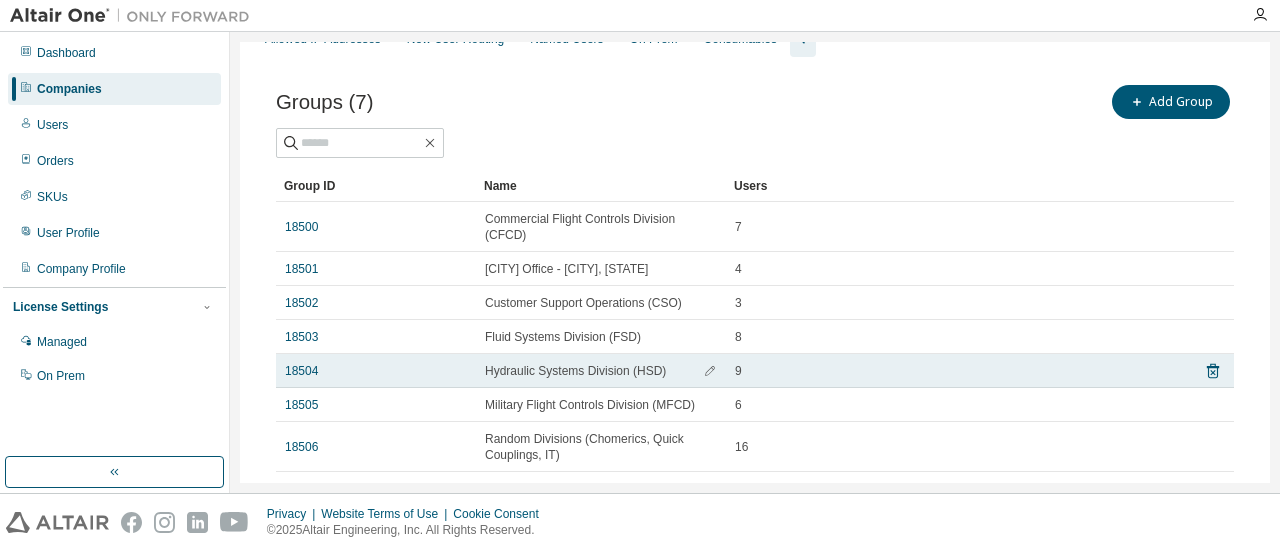 scroll, scrollTop: 98, scrollLeft: 0, axis: vertical 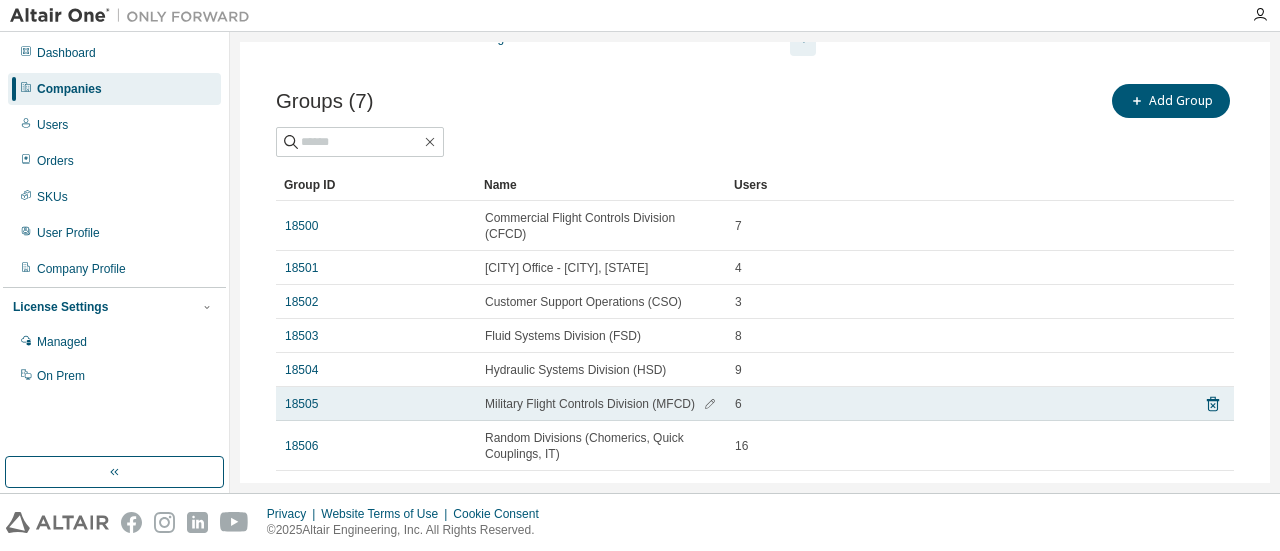 click on "Military Flight Controls Division (MFCD)" at bounding box center (590, 404) 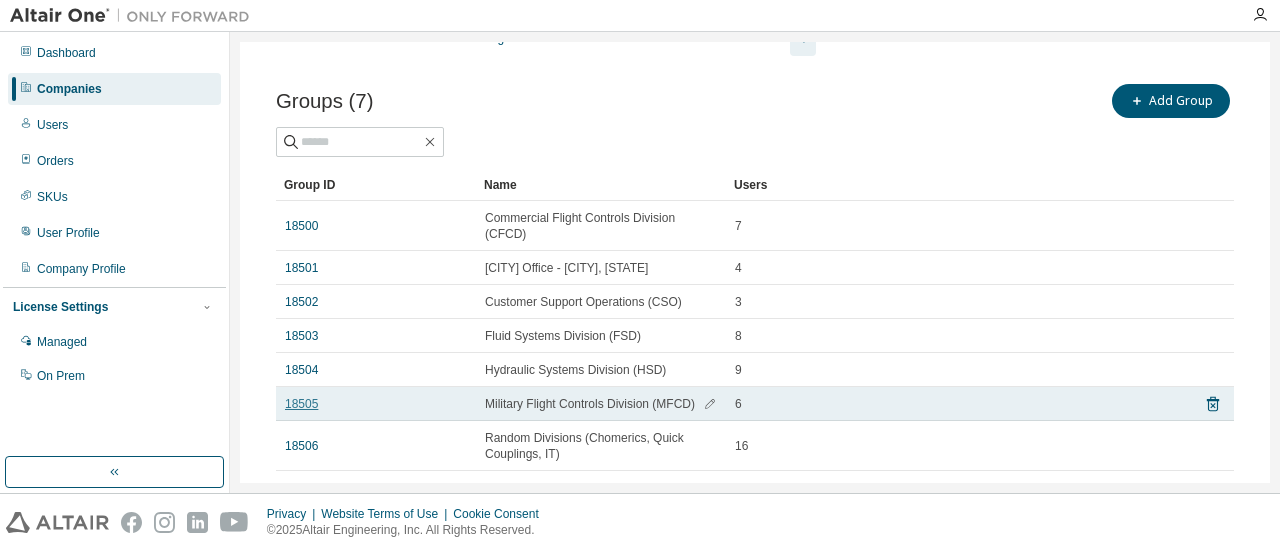 click on "18505" at bounding box center [301, 404] 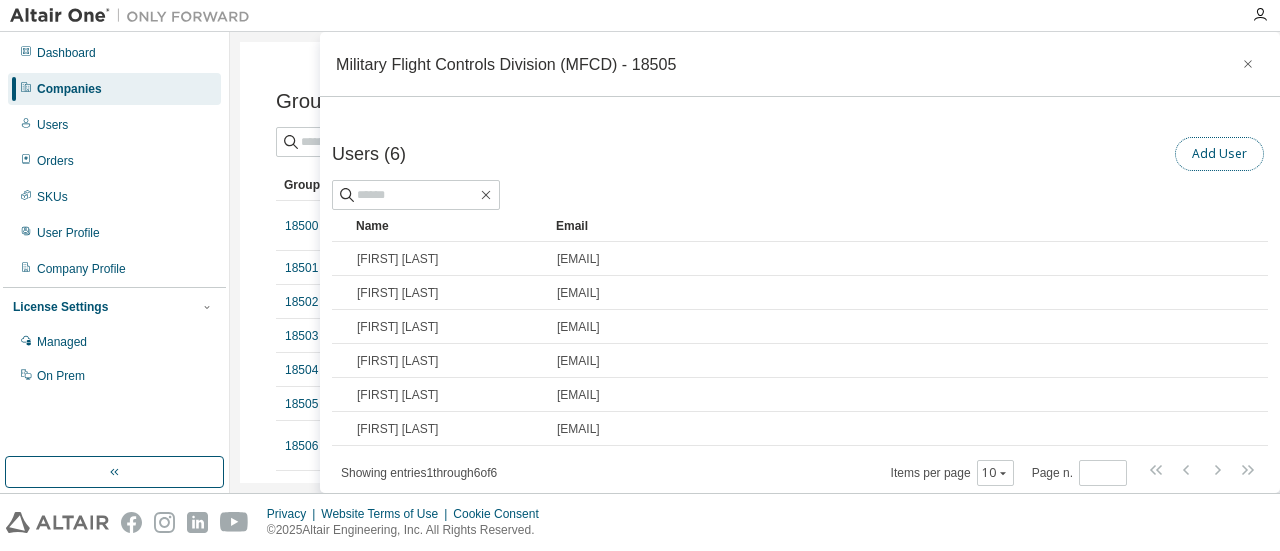 click on "Add User" at bounding box center [1219, 154] 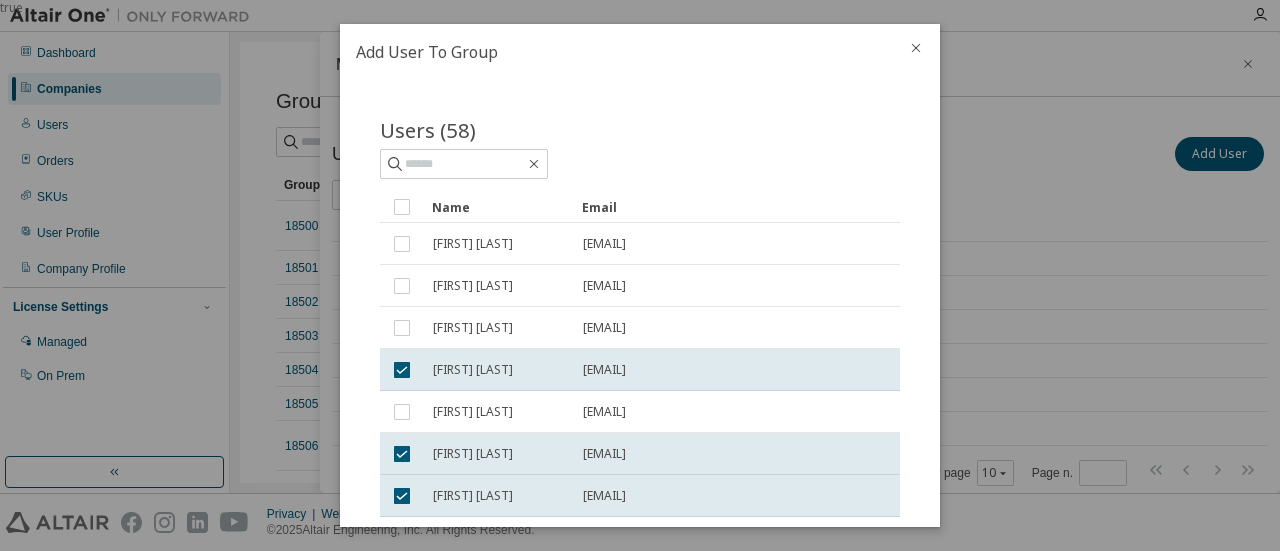 click 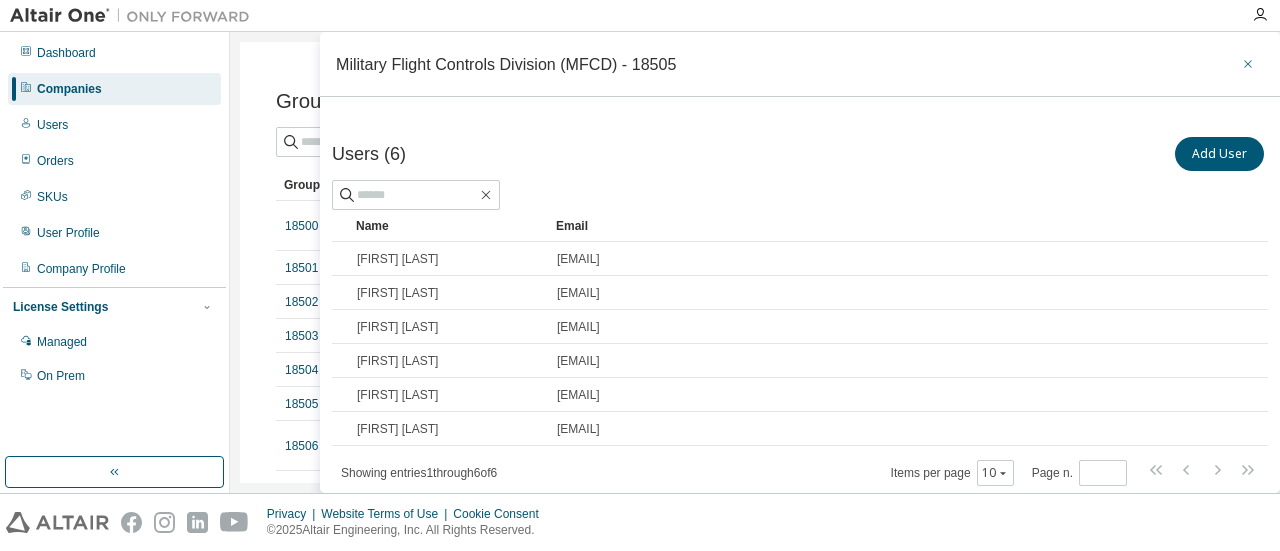 click at bounding box center [1248, 64] 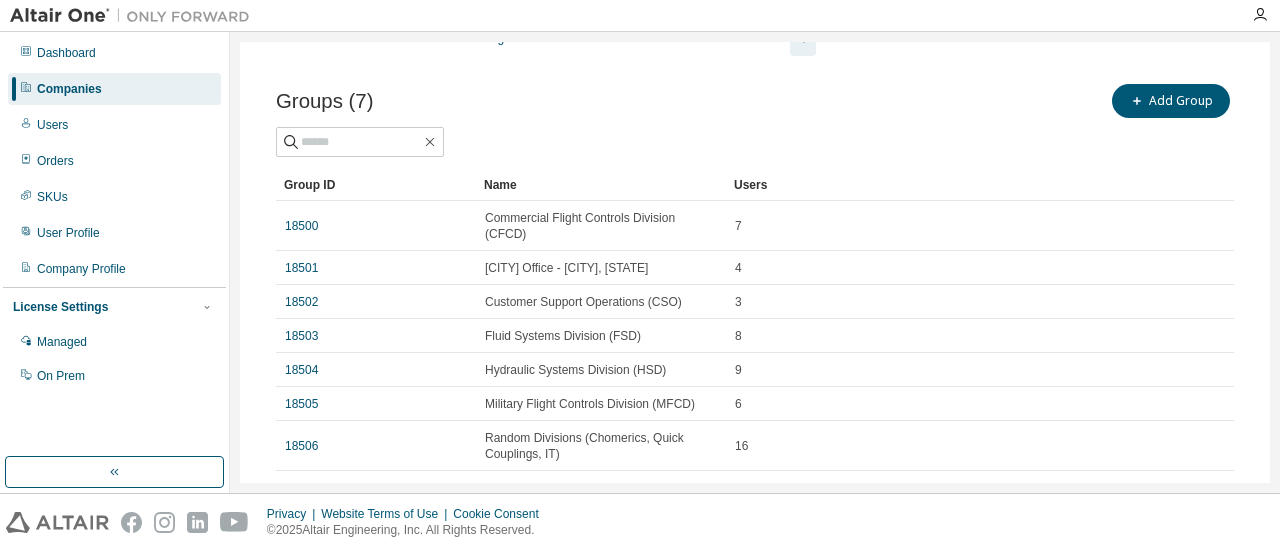 scroll, scrollTop: 0, scrollLeft: 0, axis: both 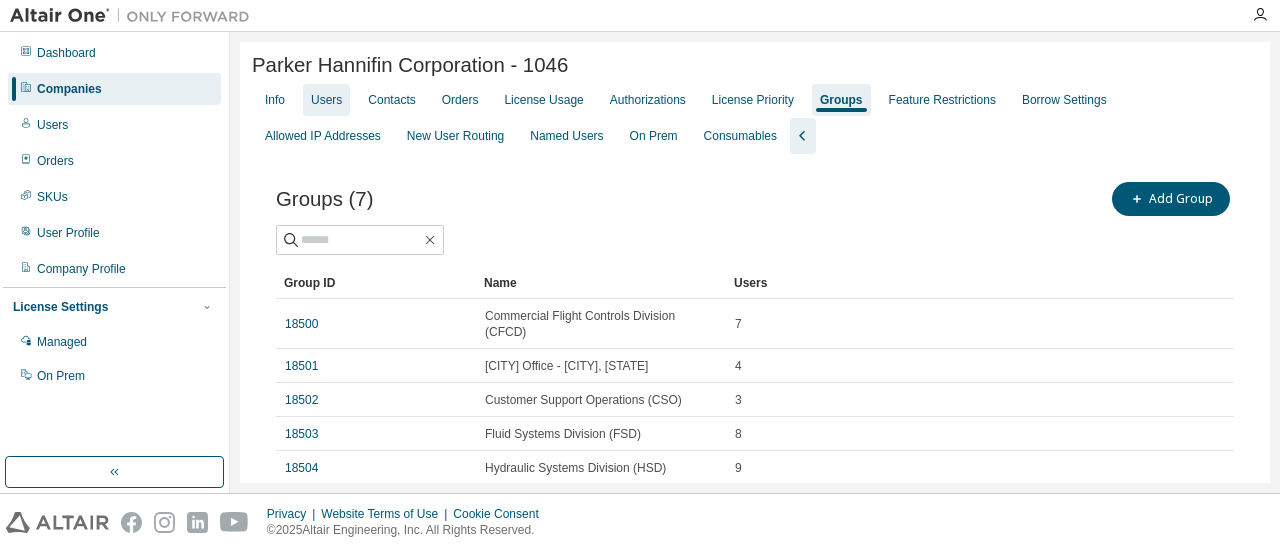 click on "Users" at bounding box center [326, 100] 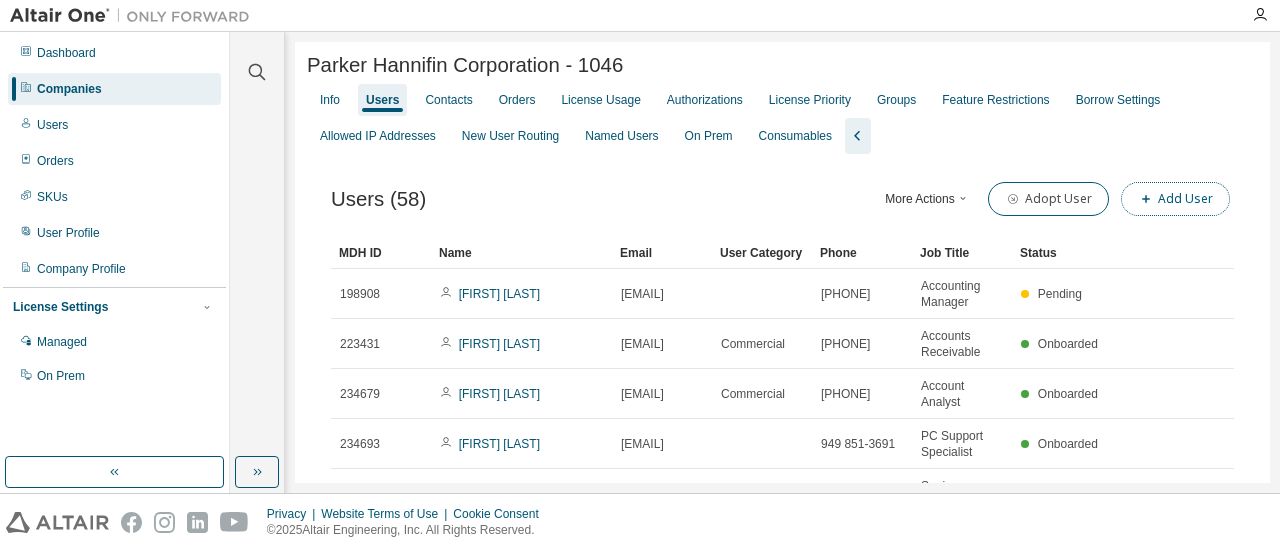 click on "Add User" at bounding box center [1175, 199] 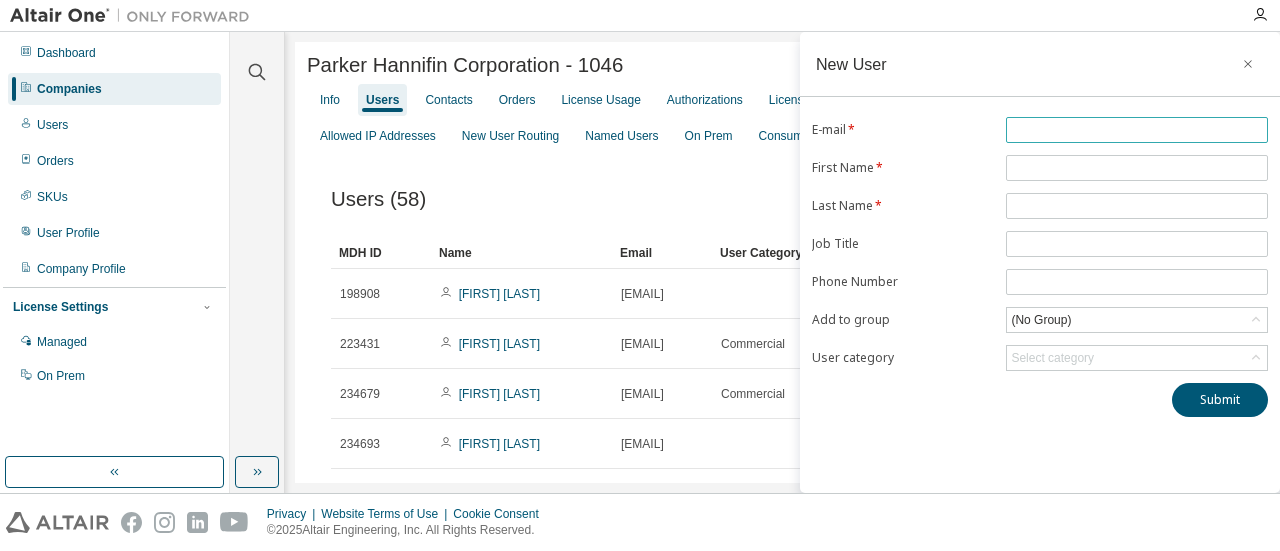 click at bounding box center (1137, 130) 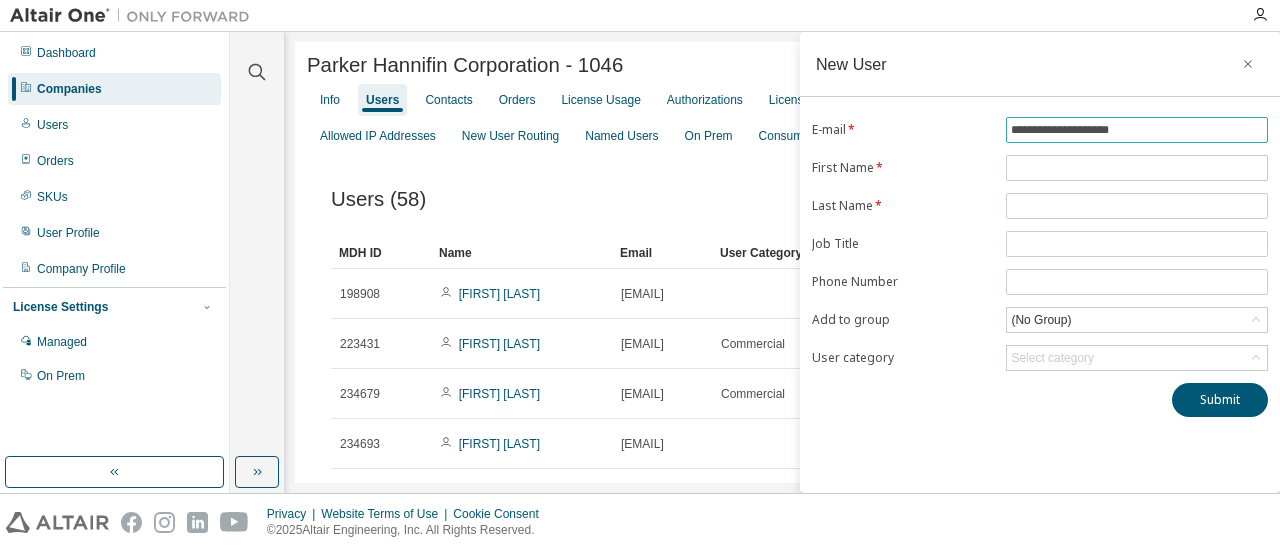 type on "**********" 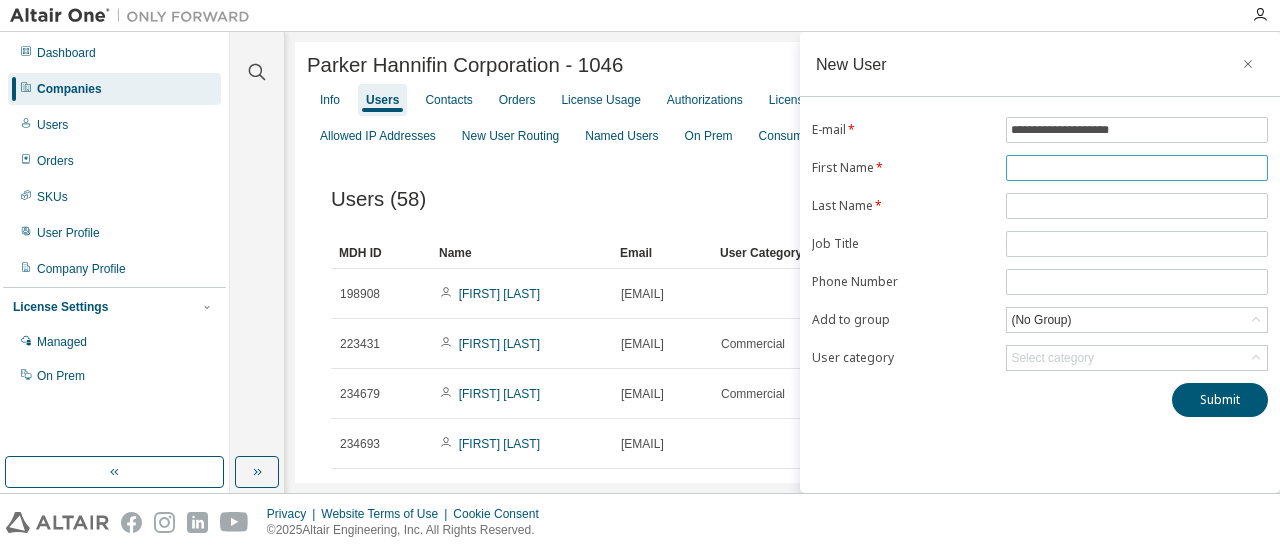 click at bounding box center [1137, 168] 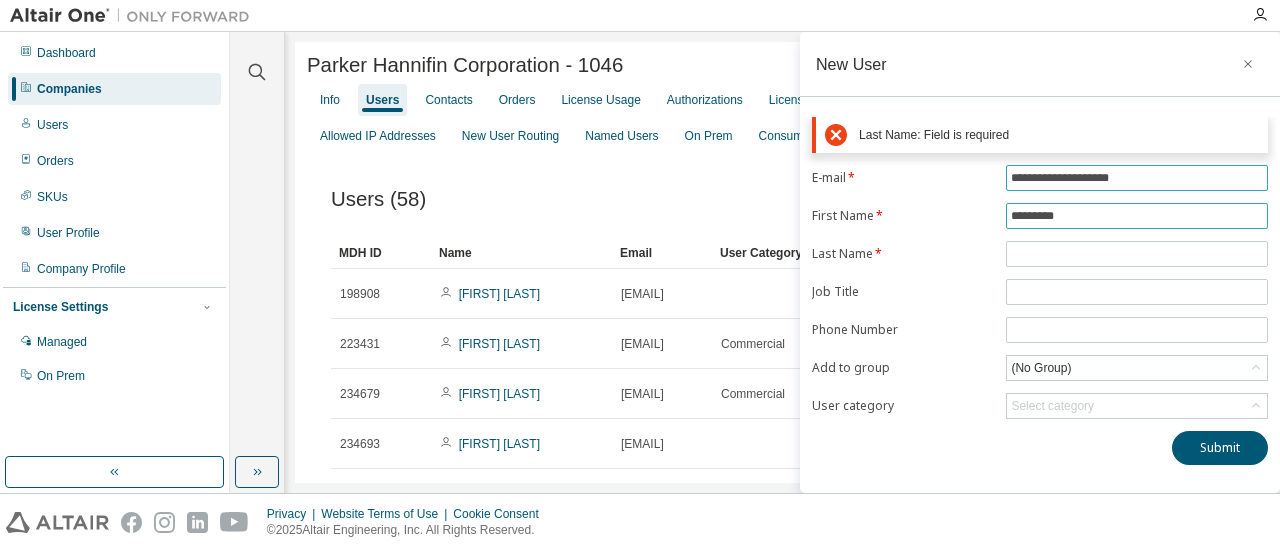 drag, startPoint x: 1077, startPoint y: 163, endPoint x: 1046, endPoint y: 179, distance: 34.88553 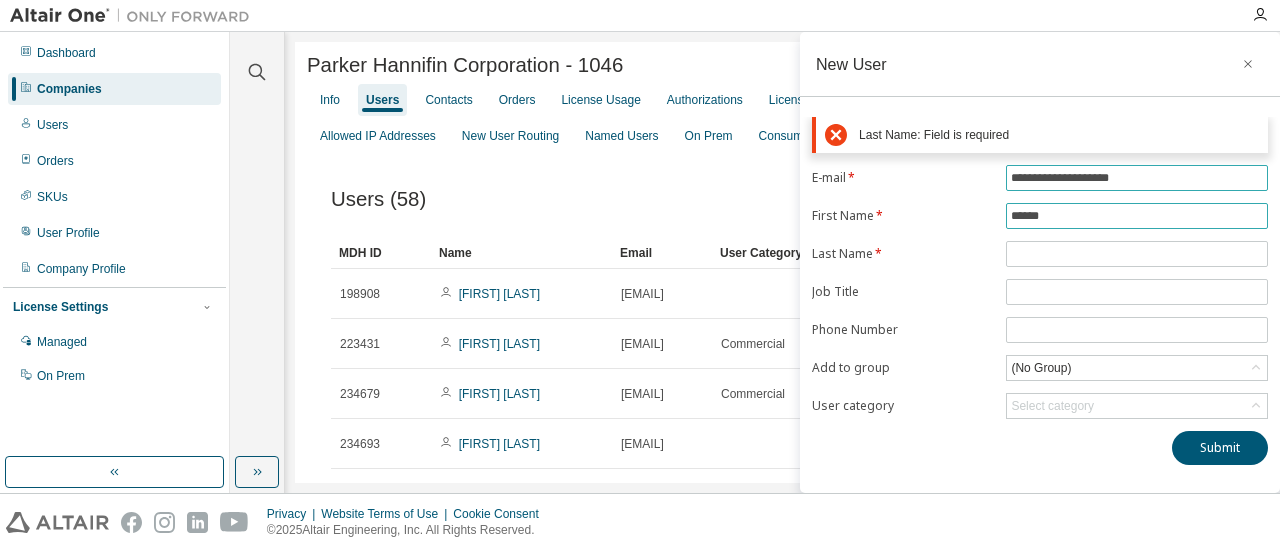 type on "******" 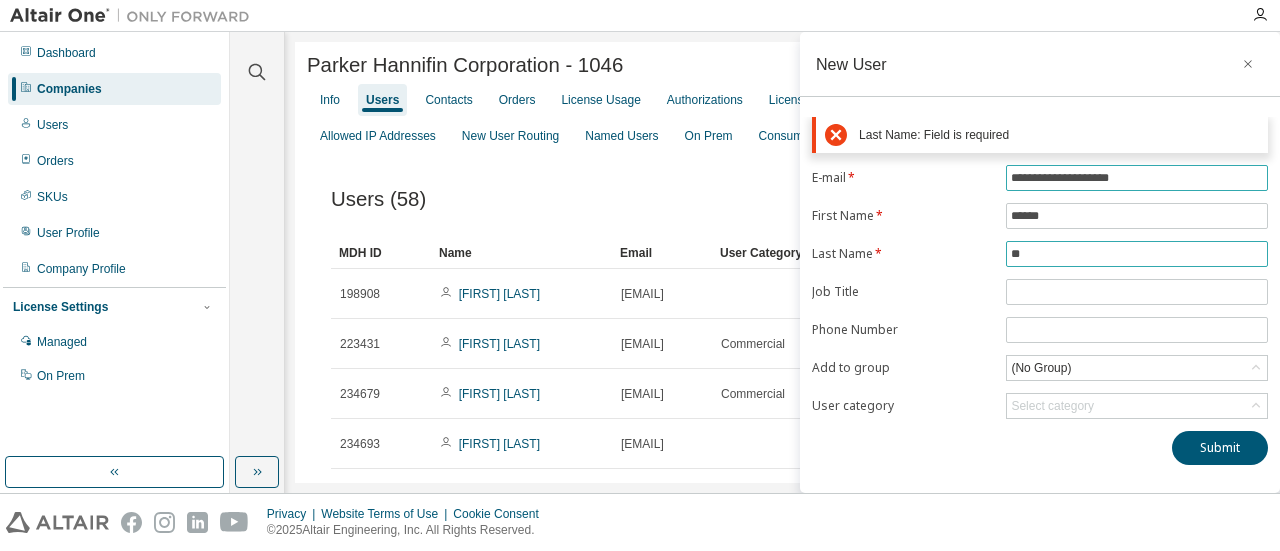 type on "**" 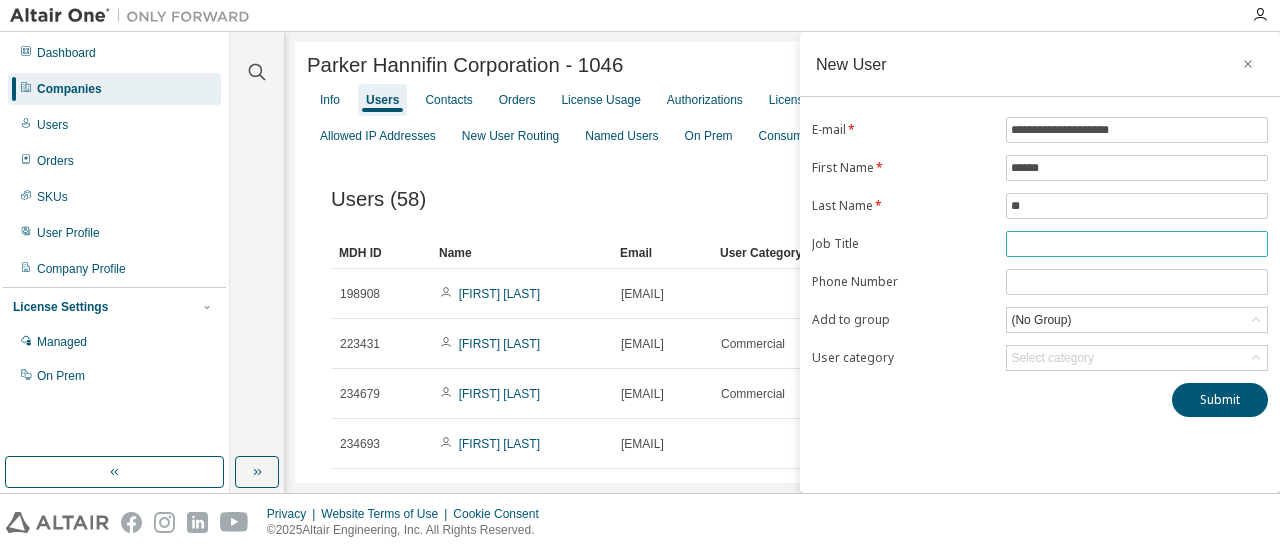 click at bounding box center (1137, 244) 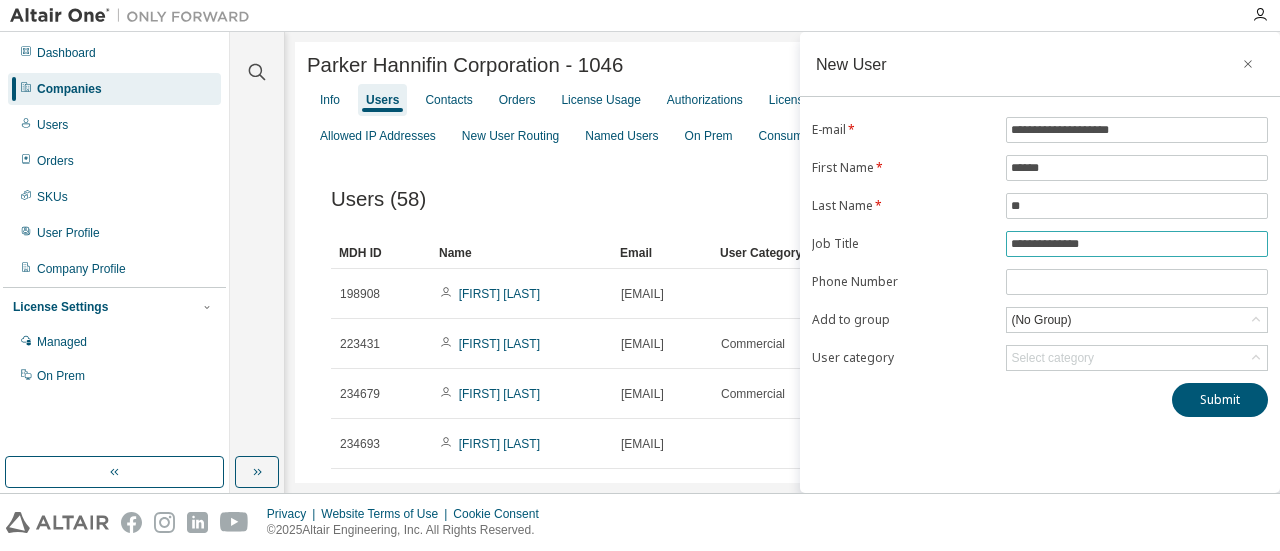 type on "**********" 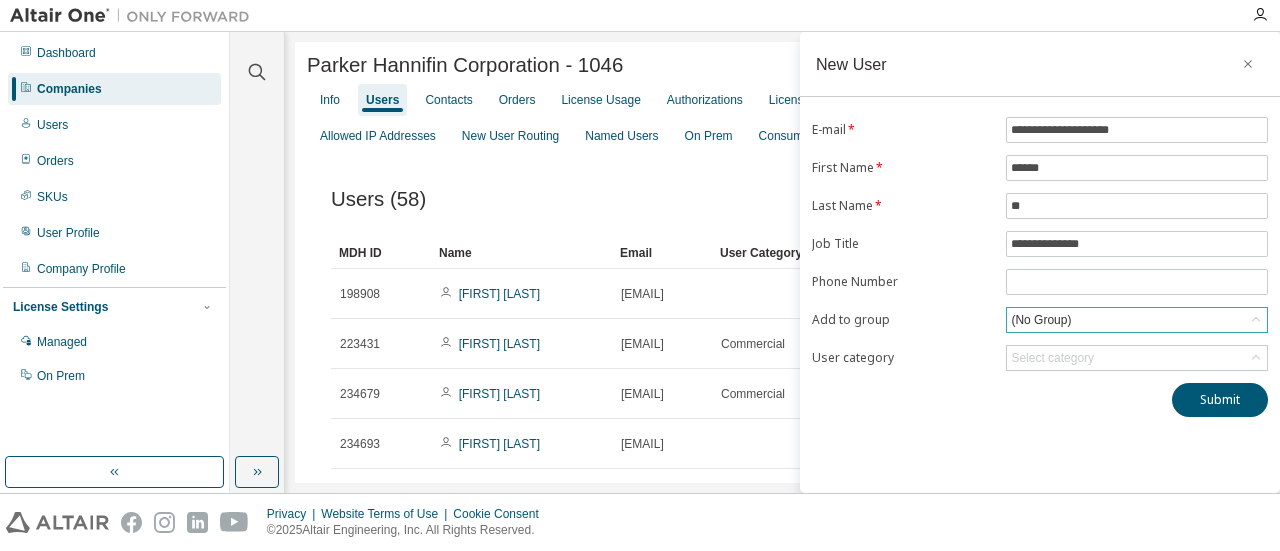 click on "(No Group)" at bounding box center [1137, 320] 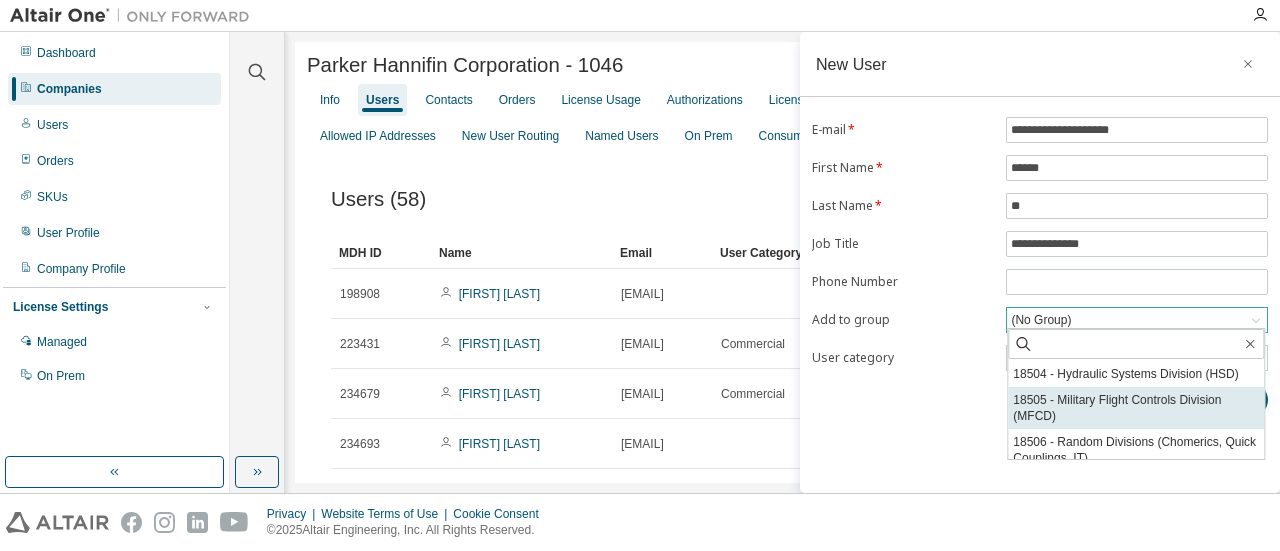 scroll, scrollTop: 156, scrollLeft: 0, axis: vertical 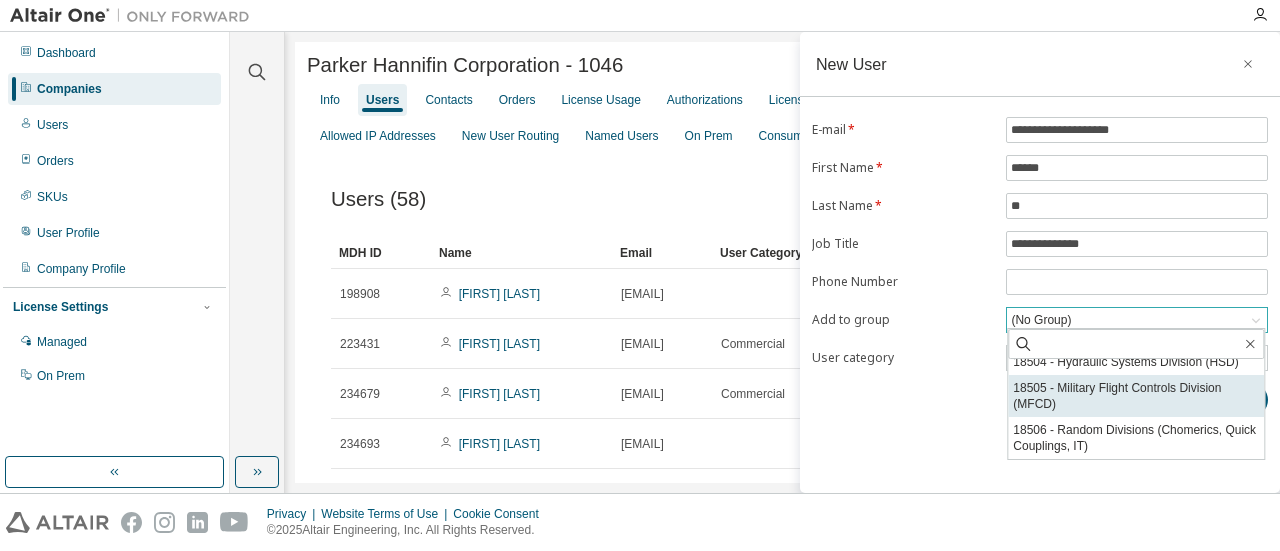 click on "18505 - Military Flight Controls Division (MFCD)" at bounding box center (1136, 396) 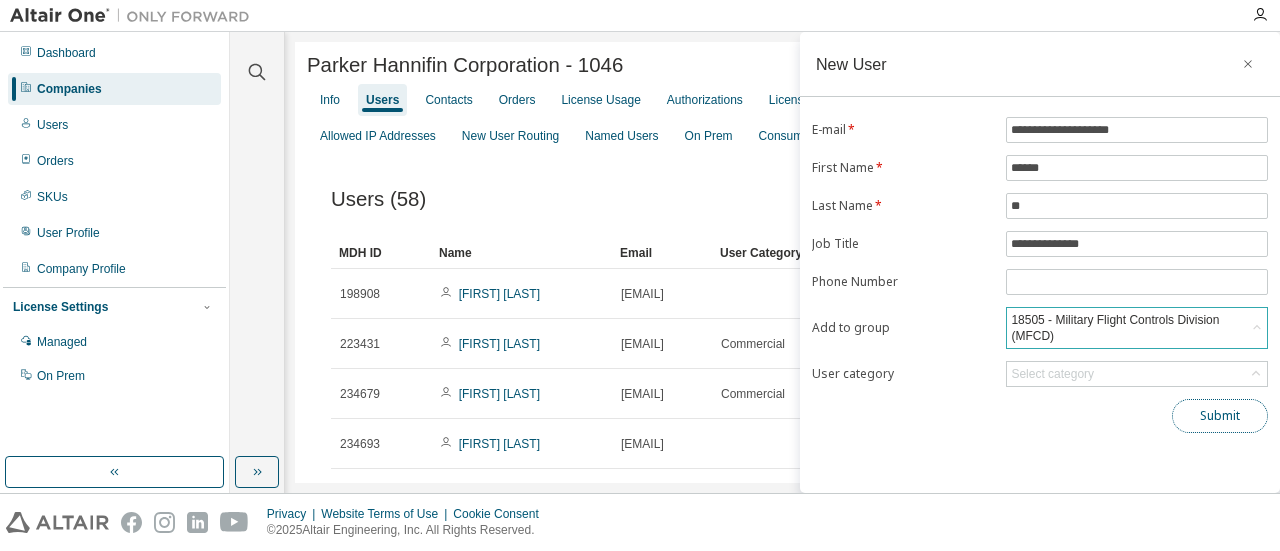 click on "Submit" at bounding box center (1220, 416) 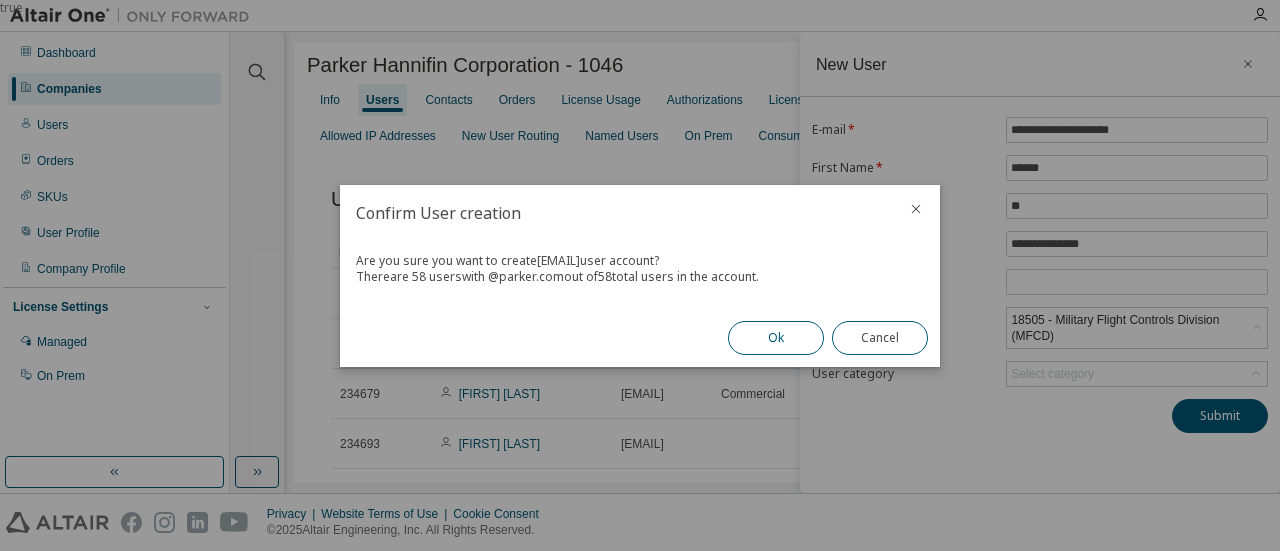 click on "Ok" at bounding box center (776, 338) 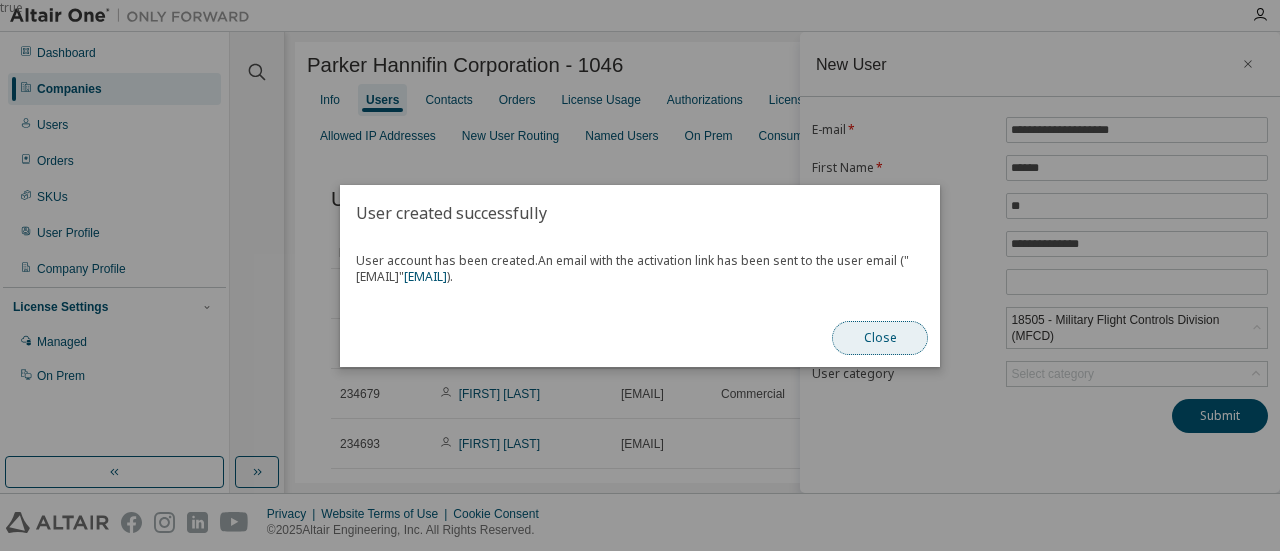 click on "Close" at bounding box center [880, 338] 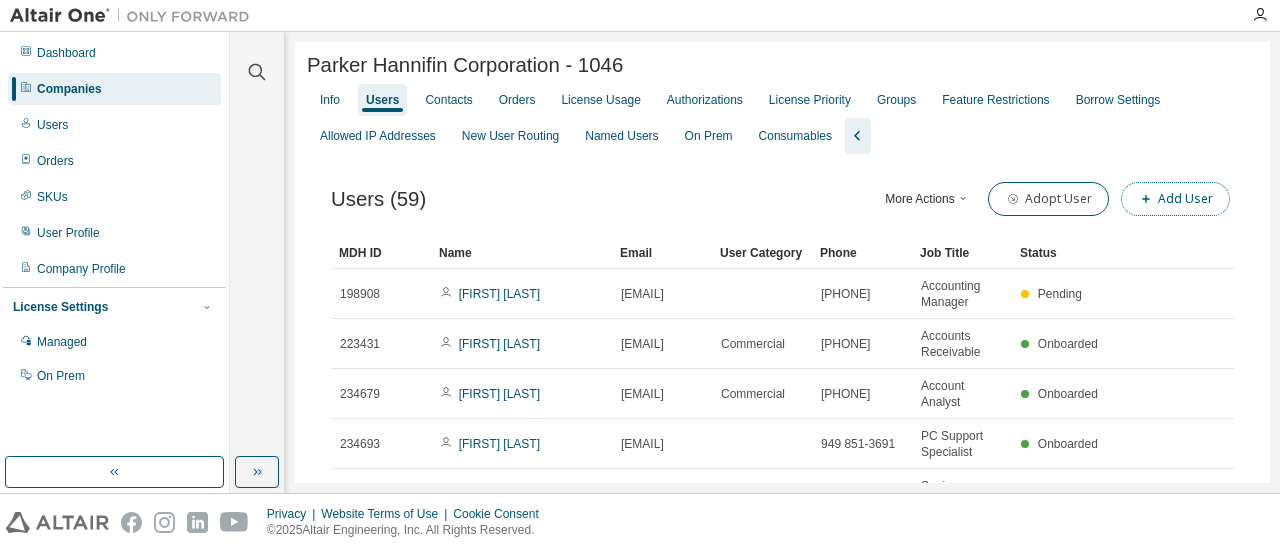 click on "Add User" at bounding box center (1175, 199) 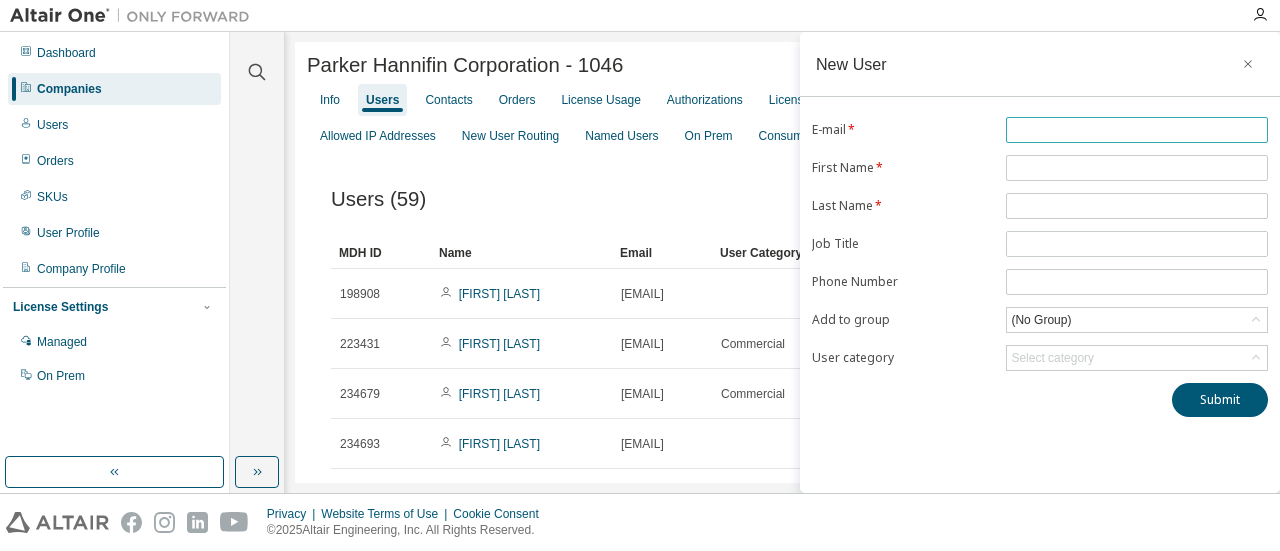 click at bounding box center [1137, 130] 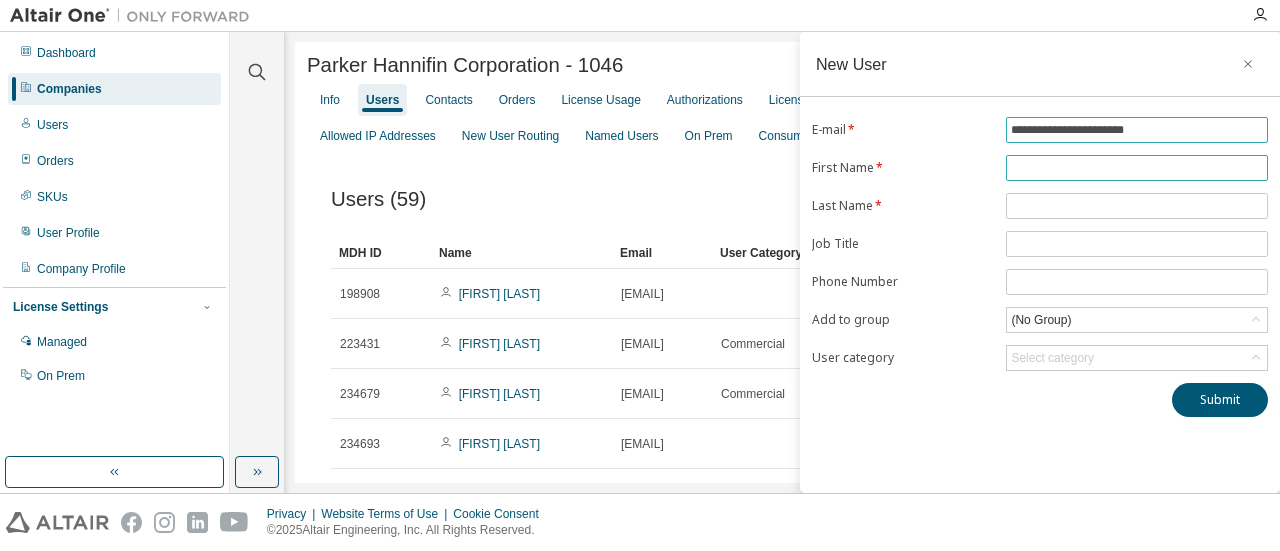 type on "**********" 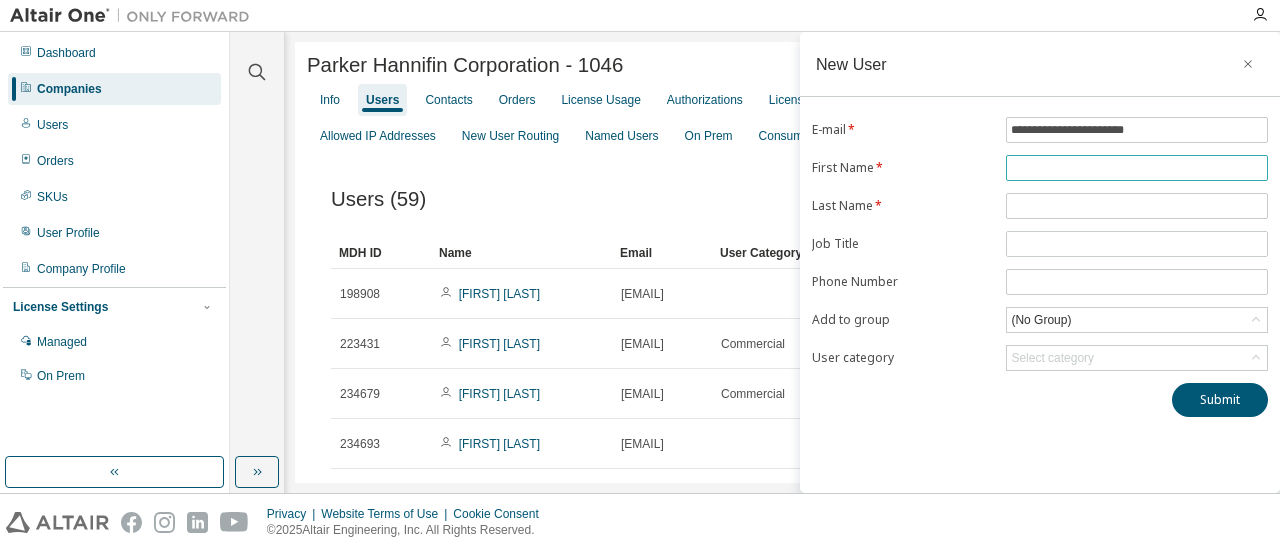 click at bounding box center [1137, 168] 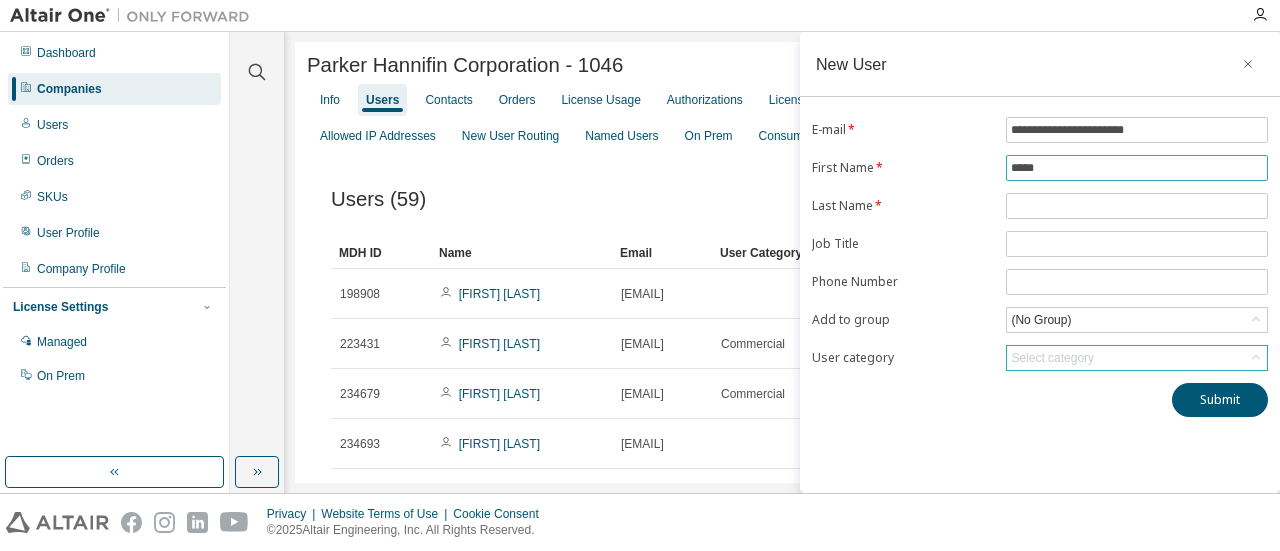 type on "*****" 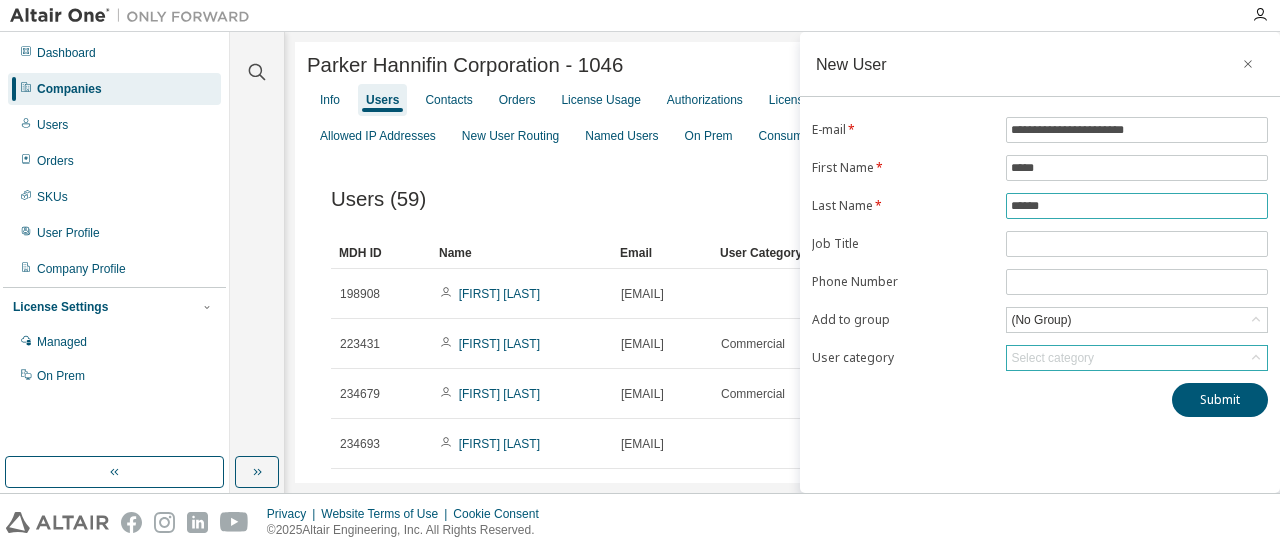 type on "******" 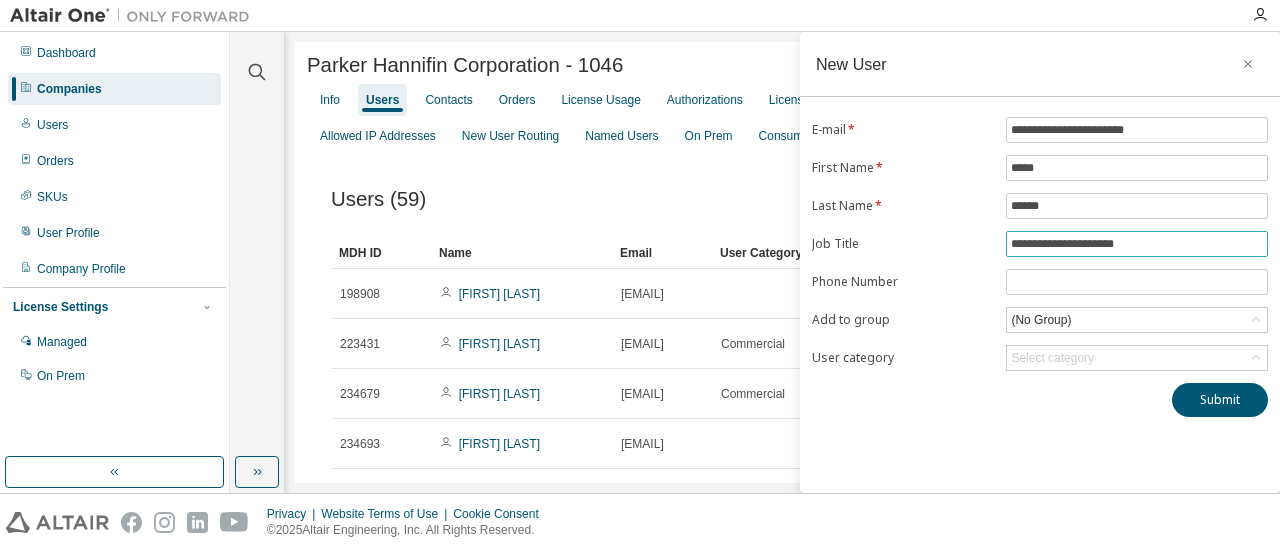 type on "**********" 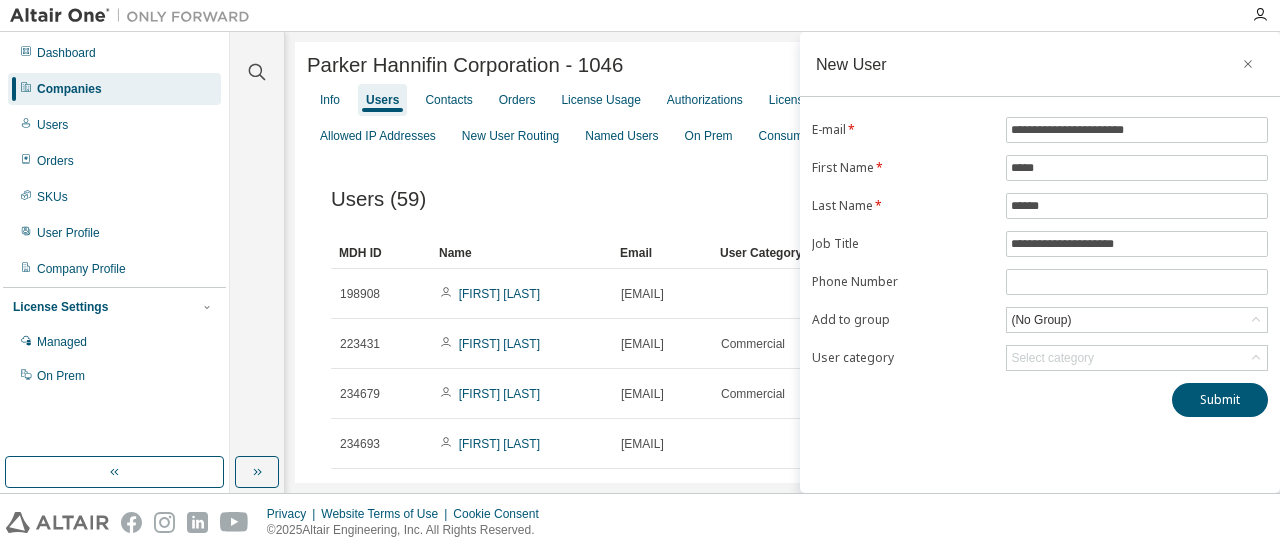 click on "**********" at bounding box center [1040, 262] 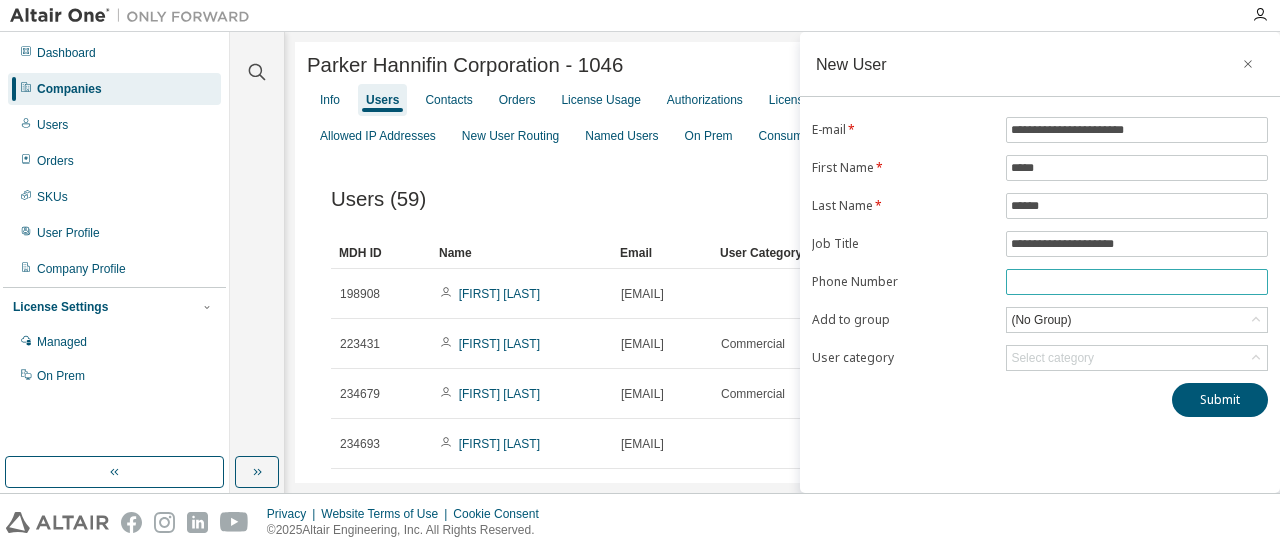 click at bounding box center [1137, 282] 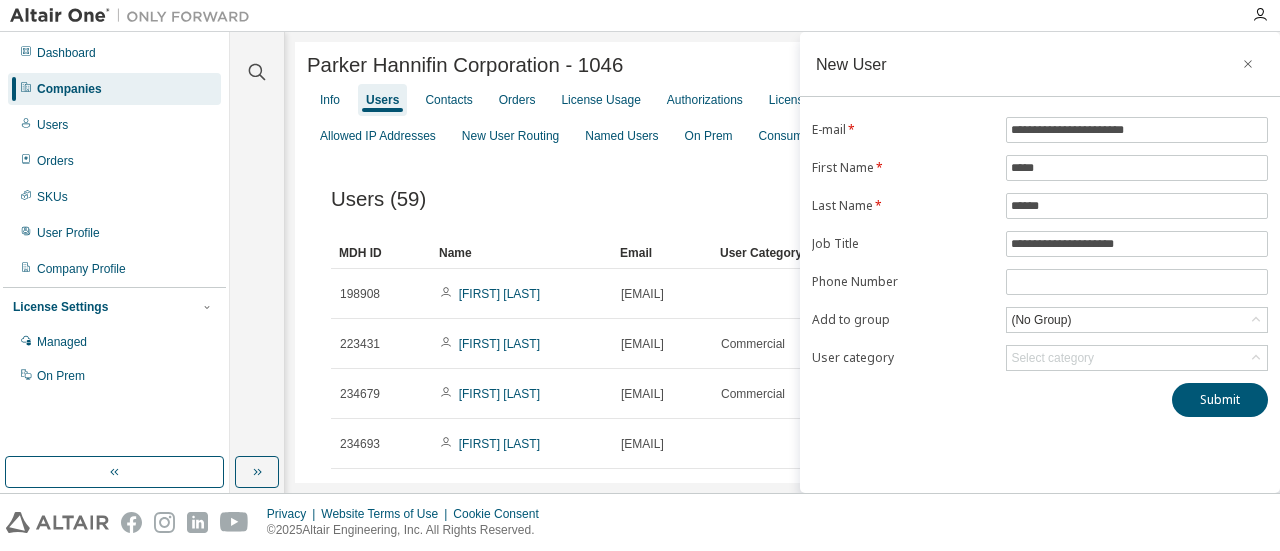 drag, startPoint x: 964, startPoint y: 420, endPoint x: 998, endPoint y: 373, distance: 58.00862 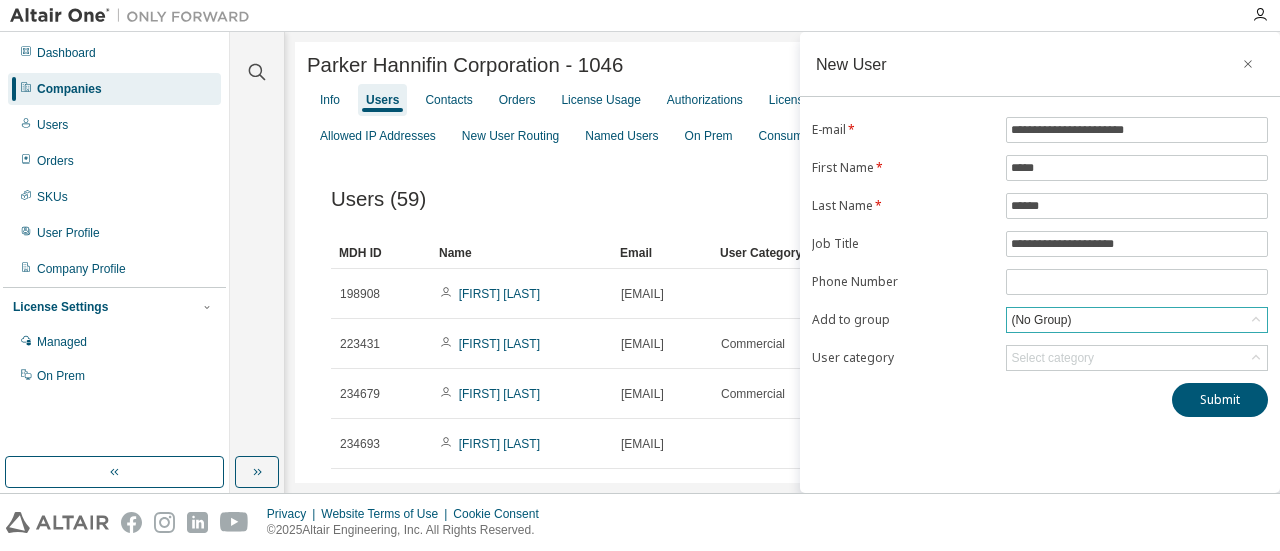 click on "(No Group)" at bounding box center (1041, 320) 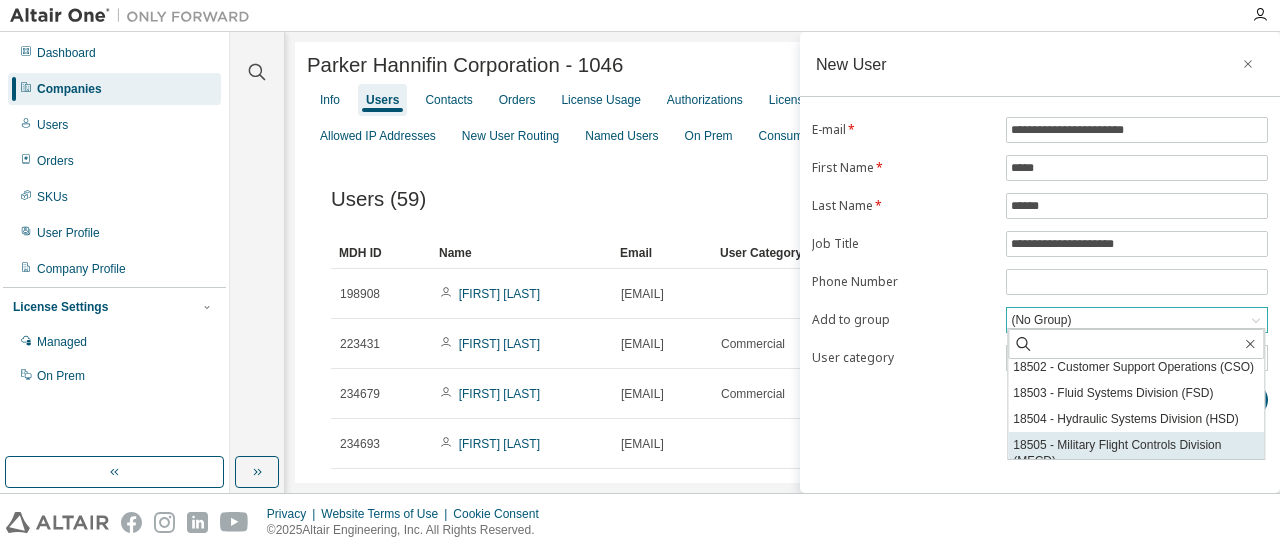 scroll, scrollTop: 100, scrollLeft: 0, axis: vertical 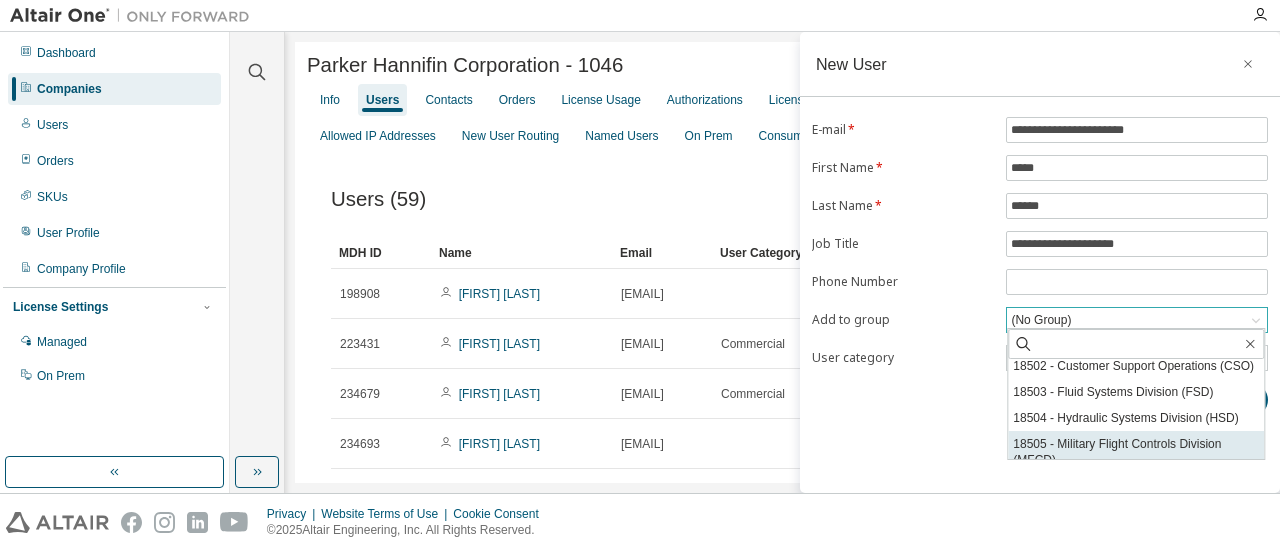 click on "18505 - Military Flight Controls Division (MFCD)" at bounding box center (1136, 452) 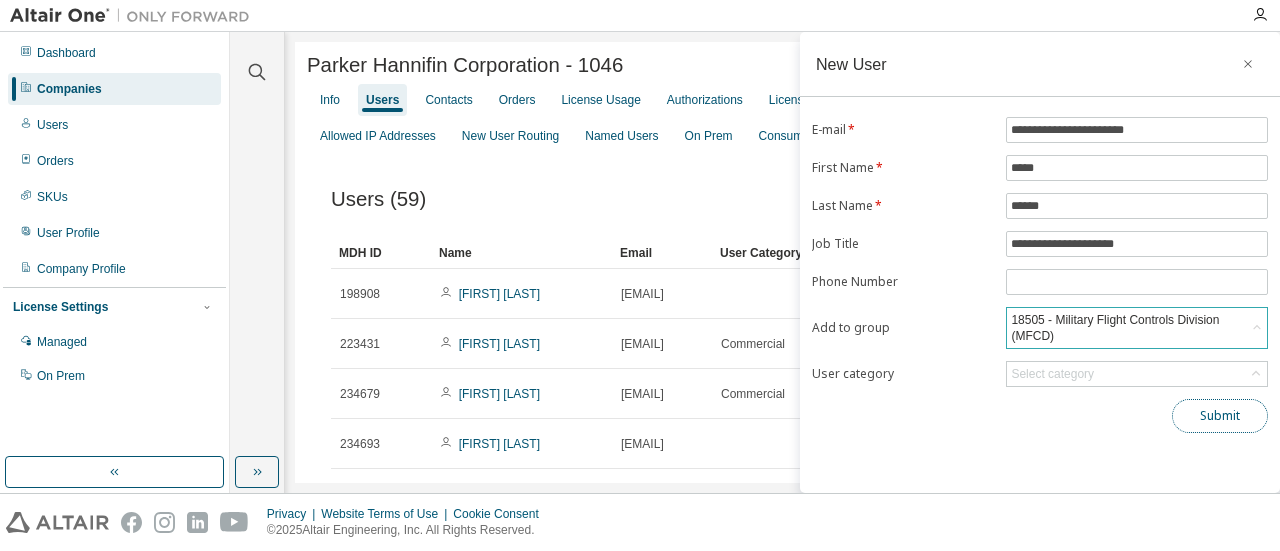 click on "Submit" at bounding box center [1220, 416] 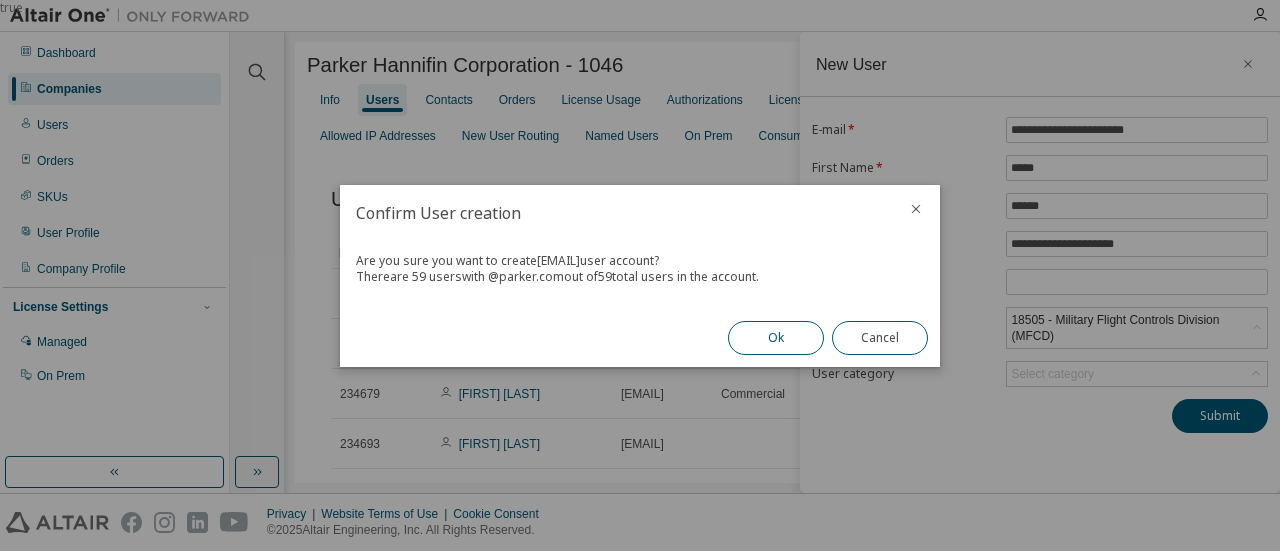 click on "Ok" at bounding box center (776, 338) 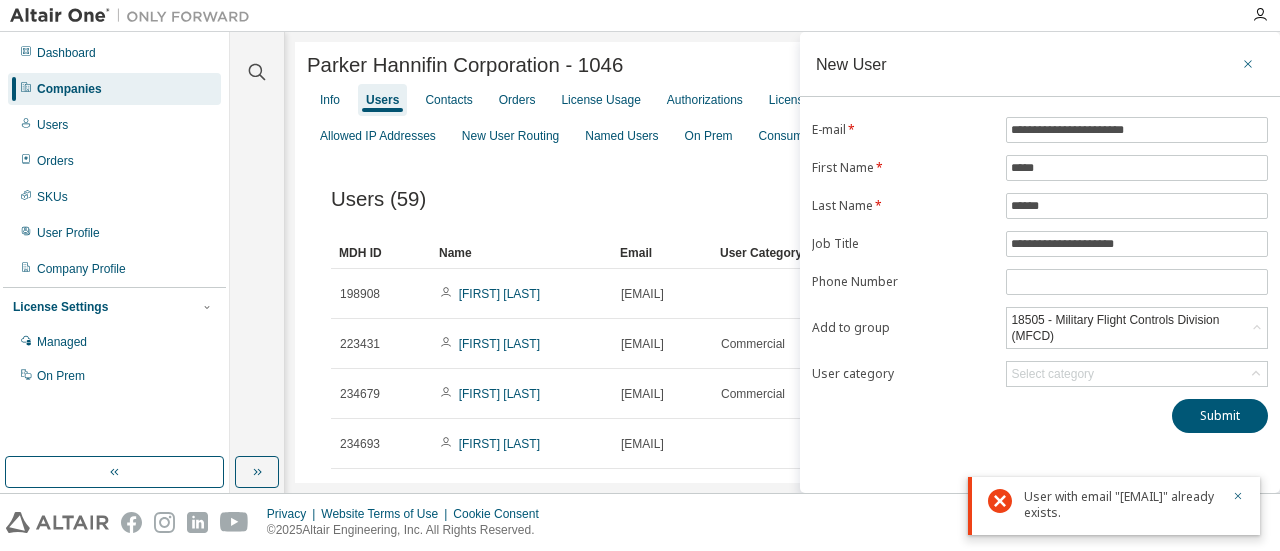 click 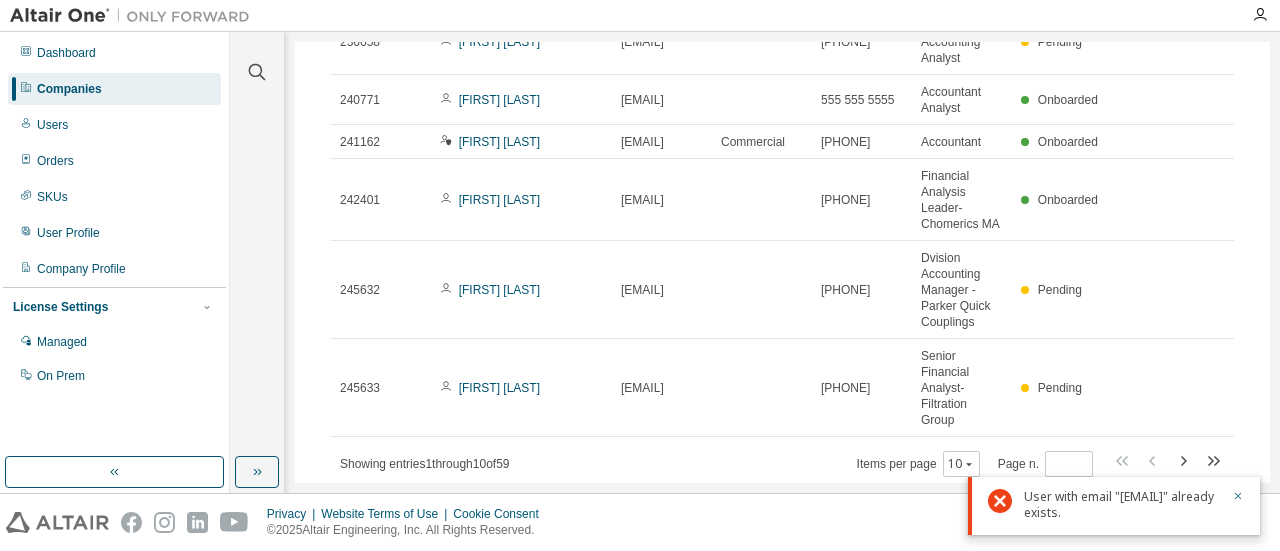 scroll, scrollTop: 522, scrollLeft: 0, axis: vertical 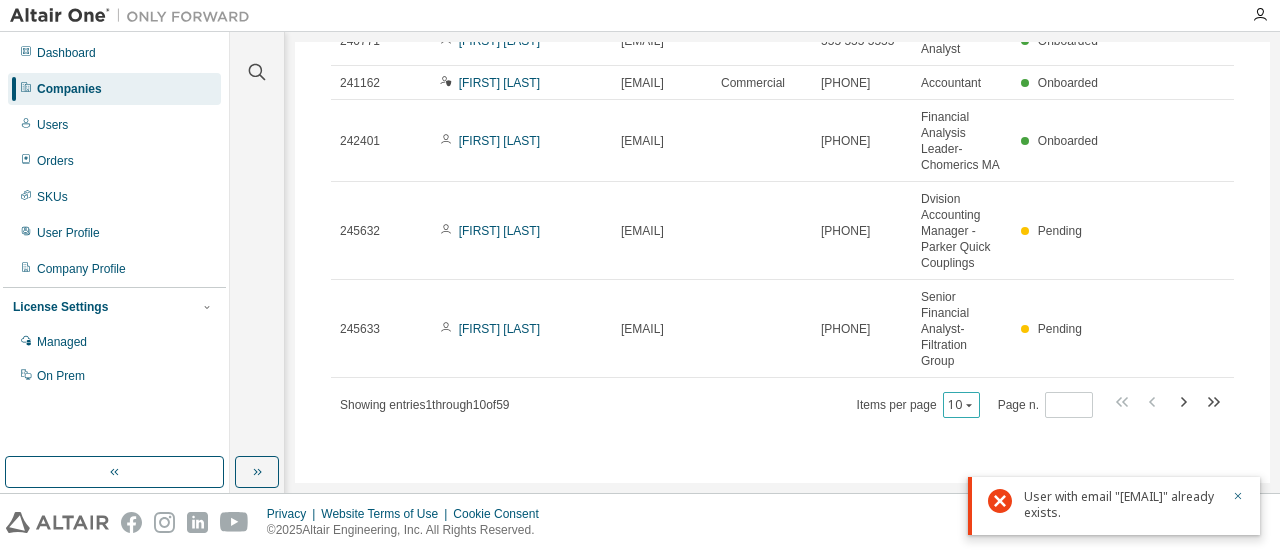 click 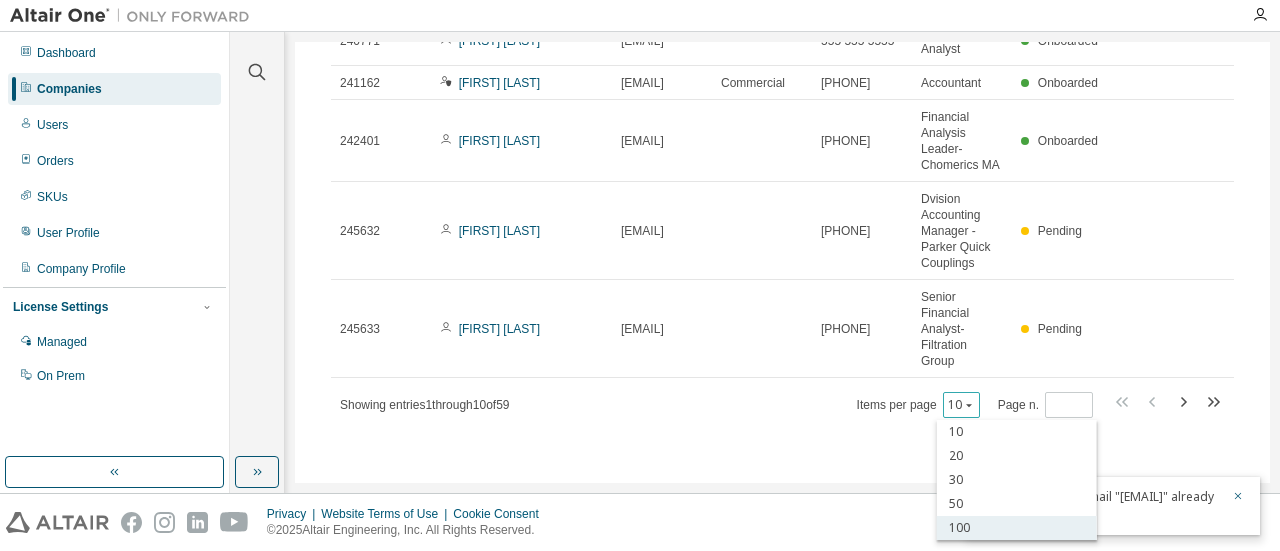 click on "100" at bounding box center [1017, 528] 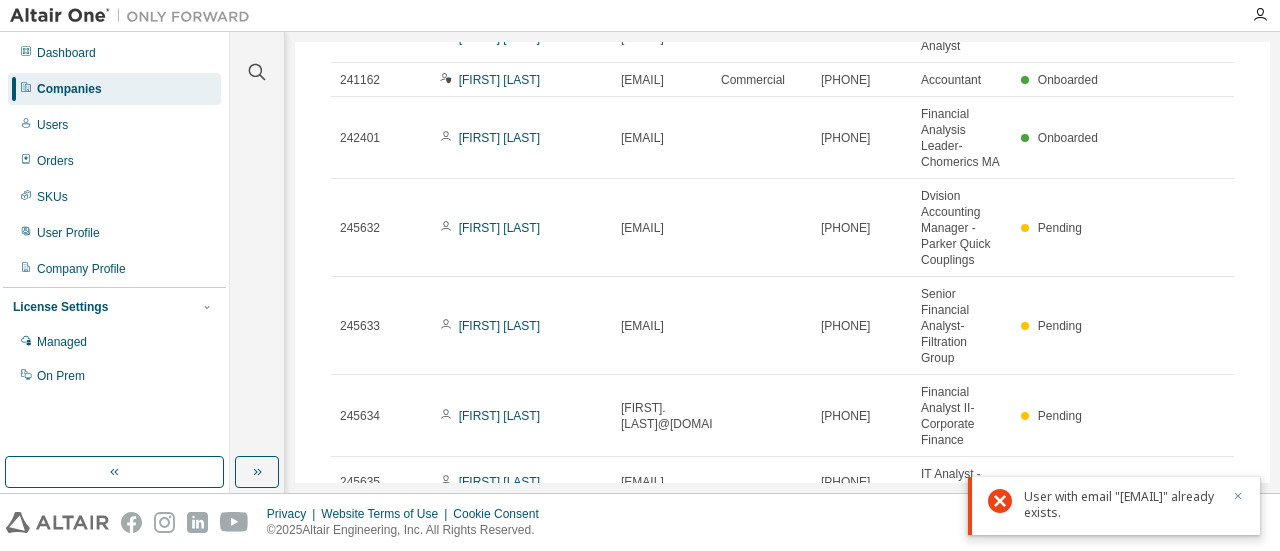 click 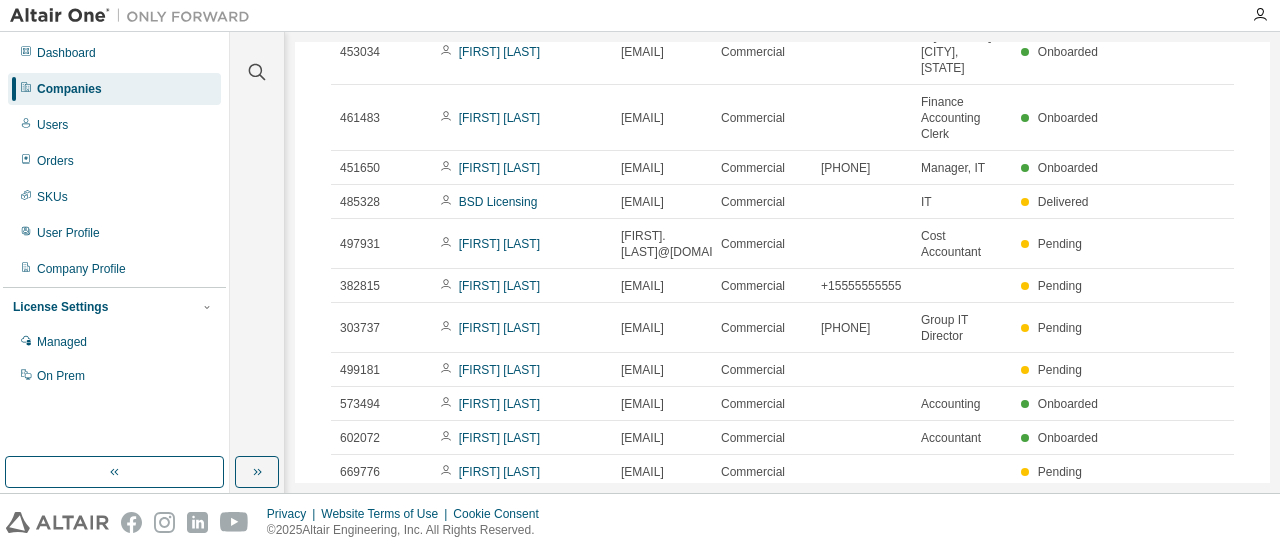 scroll, scrollTop: 2860, scrollLeft: 0, axis: vertical 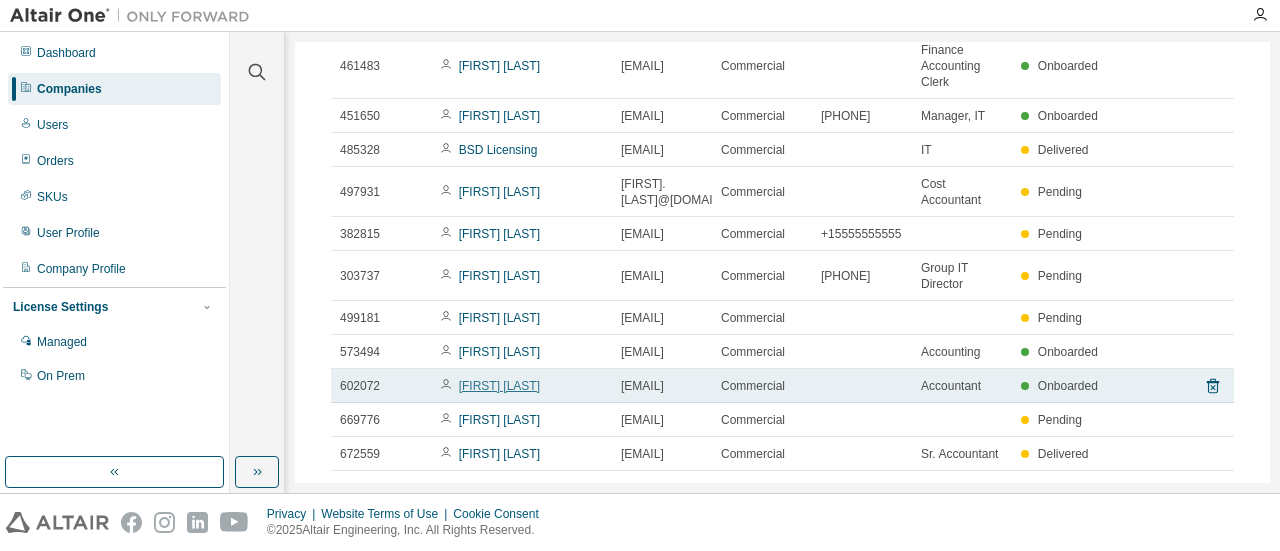 click on "[FIRST] [LAST]" at bounding box center [499, 386] 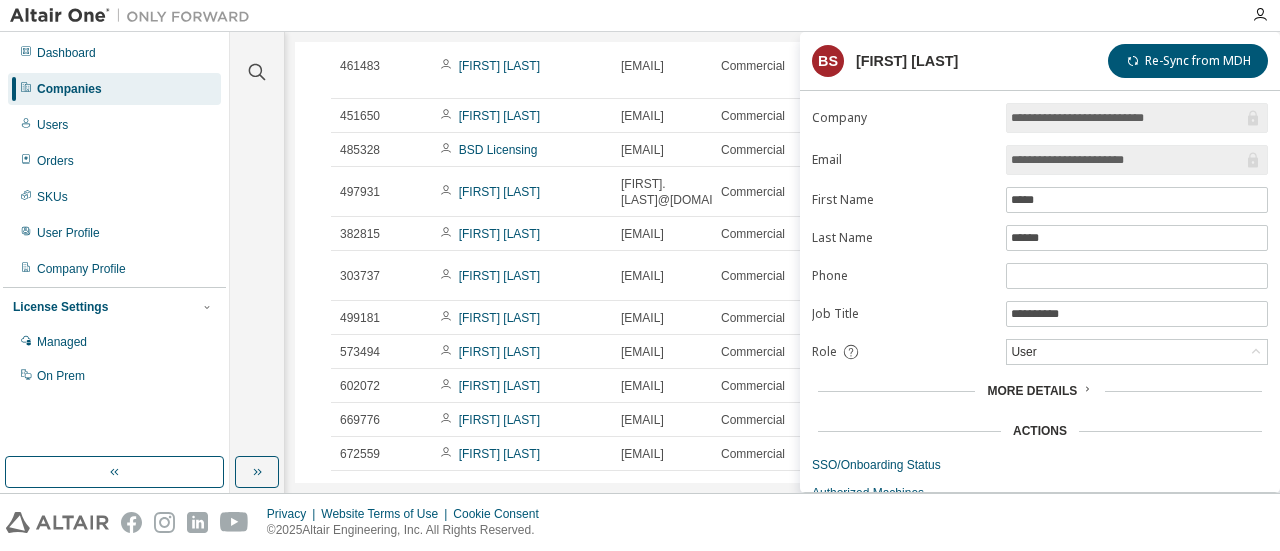 scroll, scrollTop: 58, scrollLeft: 0, axis: vertical 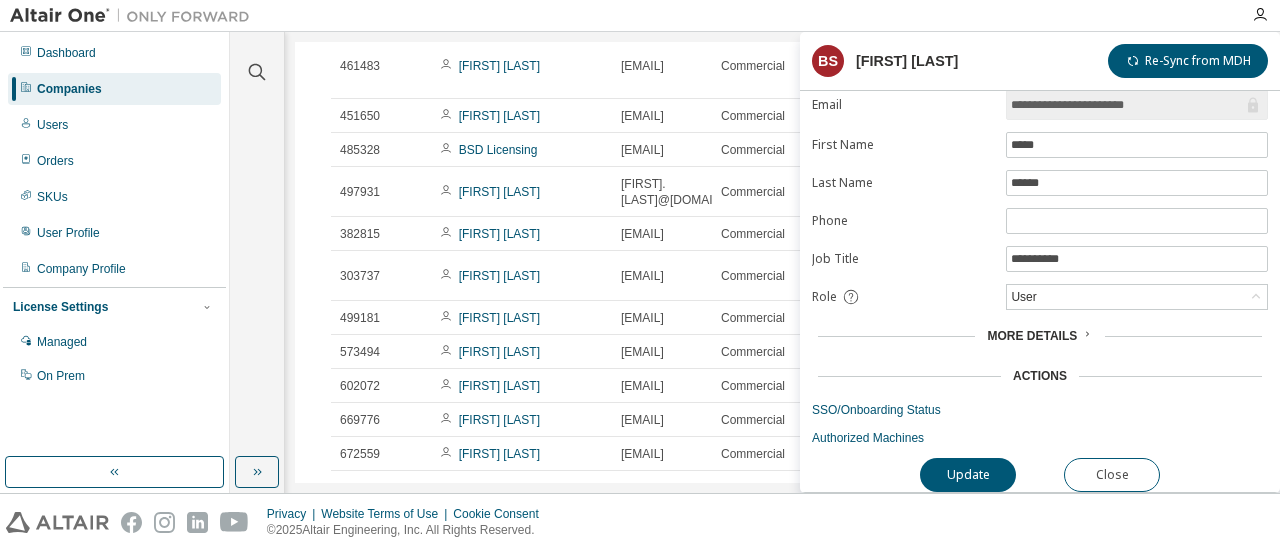 click on "More Details" at bounding box center [1039, 336] 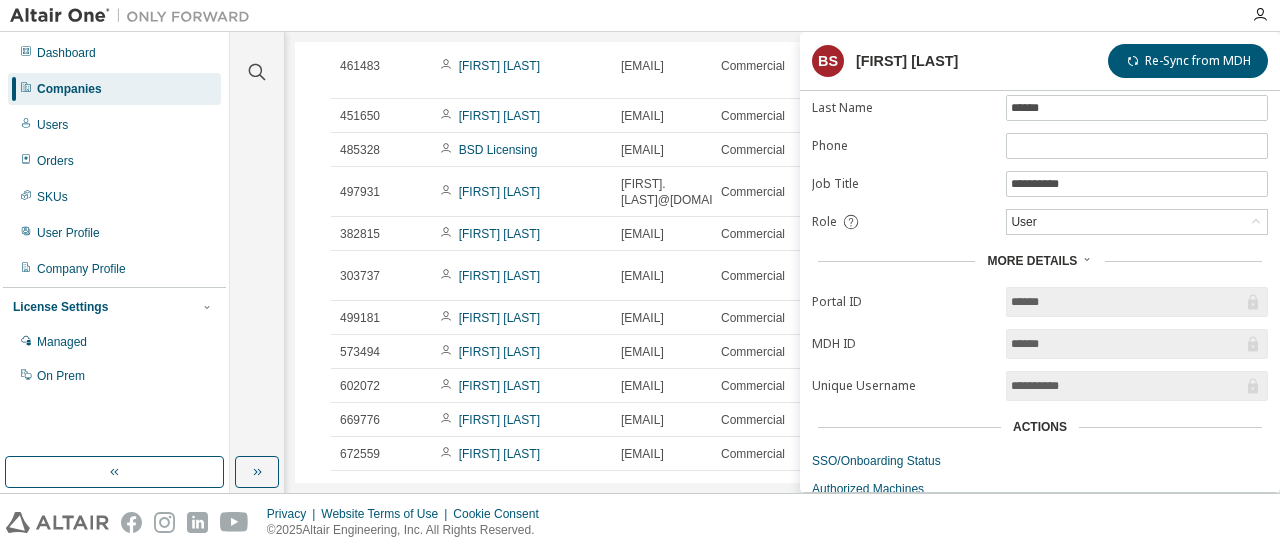 scroll, scrollTop: 182, scrollLeft: 0, axis: vertical 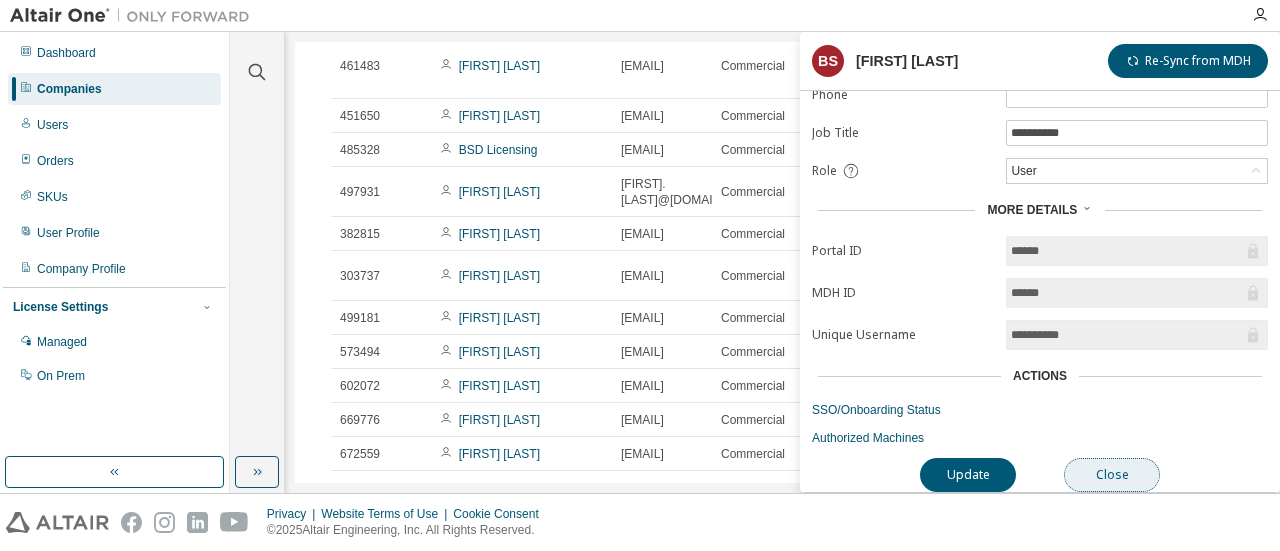 click on "Close" at bounding box center [1112, 475] 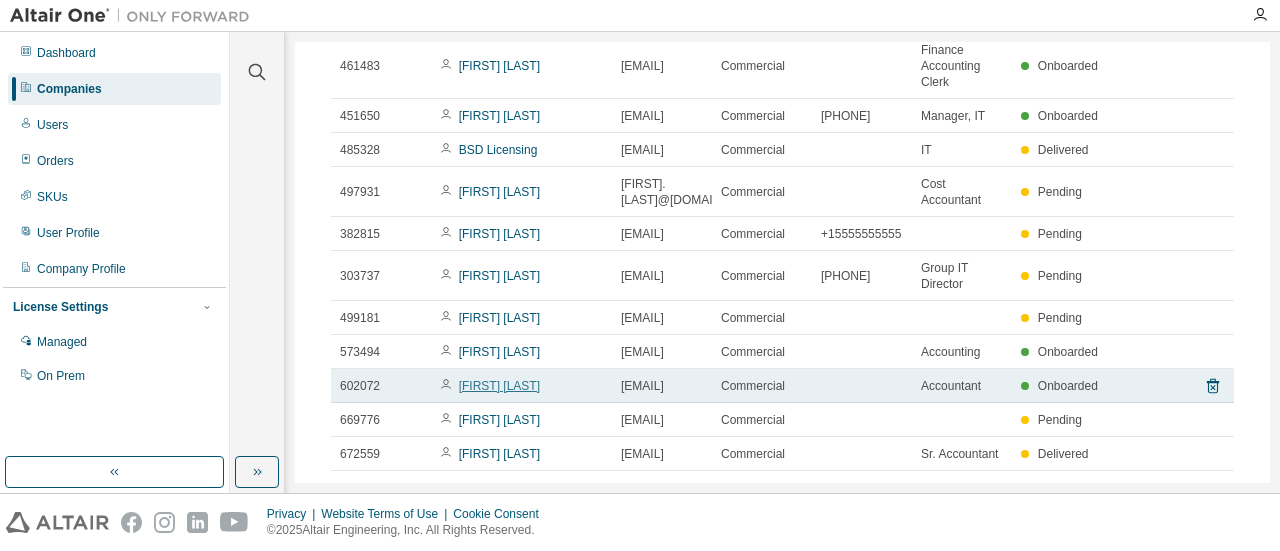 click on "[FIRST] [LAST]" at bounding box center [499, 386] 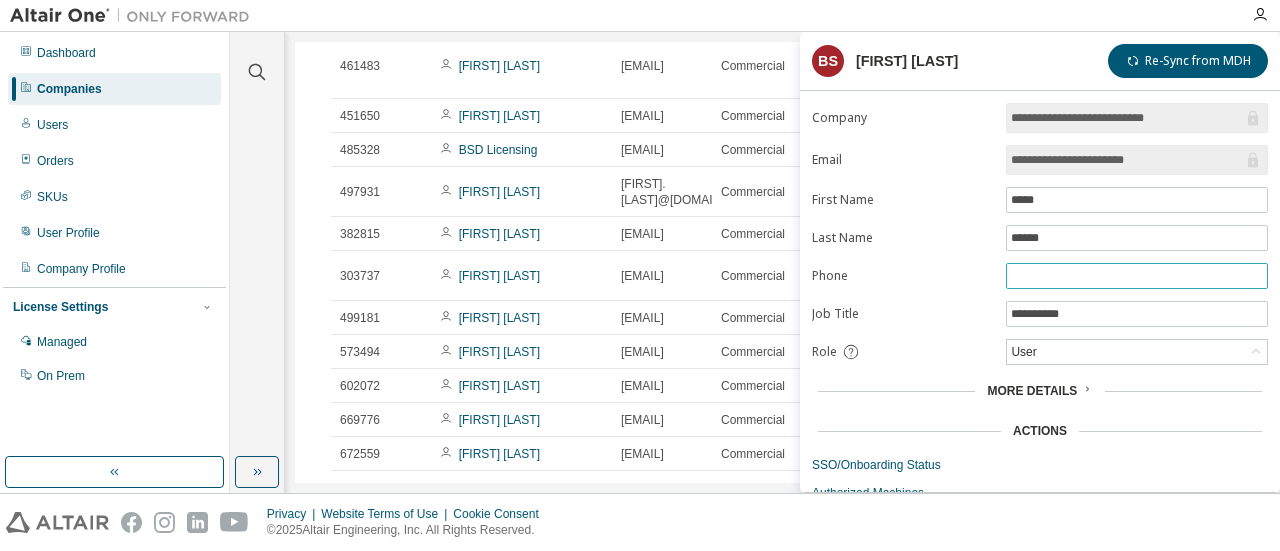 scroll, scrollTop: 58, scrollLeft: 0, axis: vertical 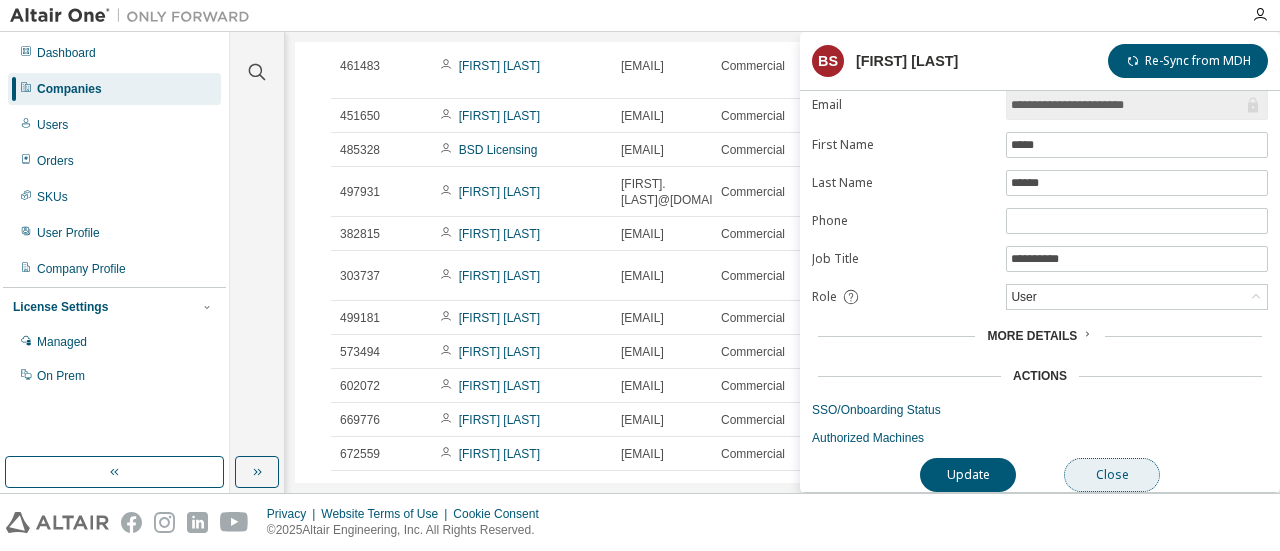 click on "Close" at bounding box center [1112, 475] 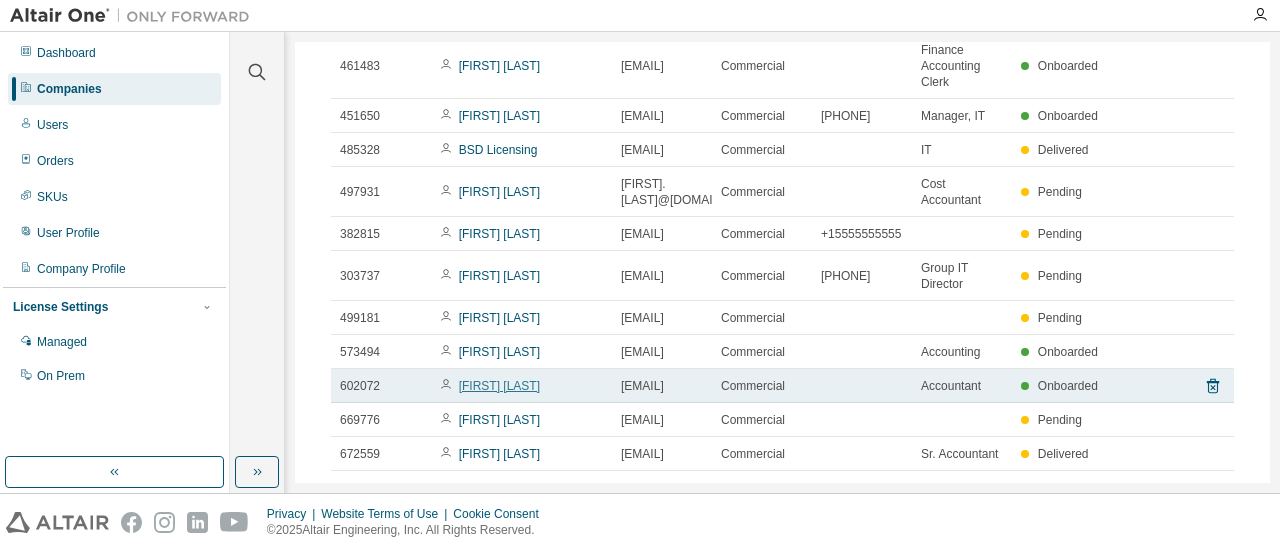click on "[FIRST] [LAST]" at bounding box center (499, 386) 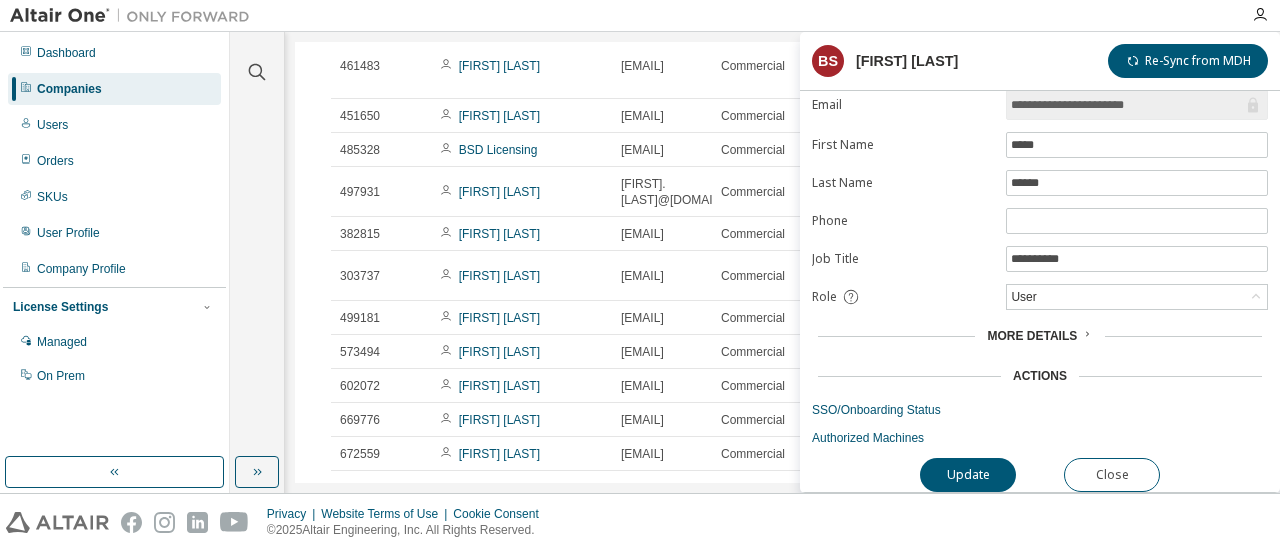 click on "More Details" at bounding box center (1032, 336) 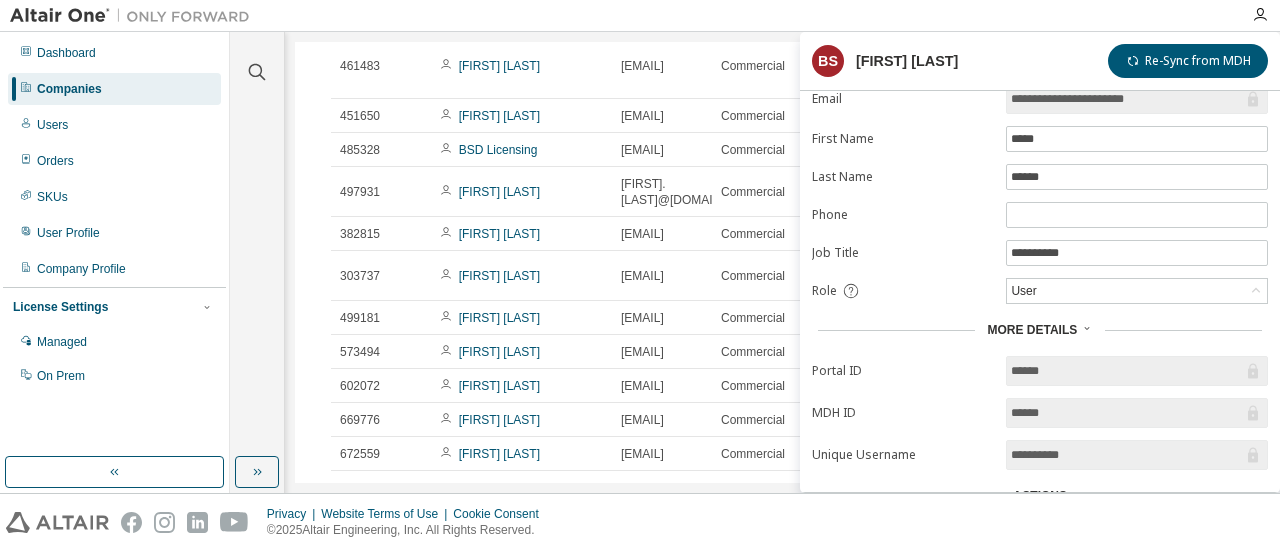 scroll, scrollTop: 182, scrollLeft: 0, axis: vertical 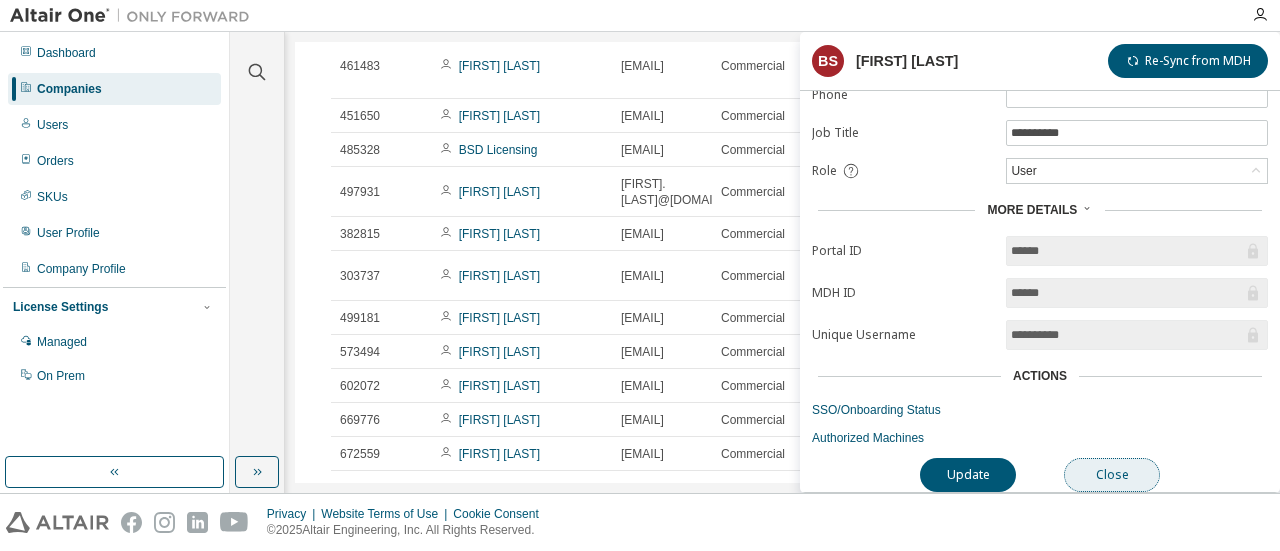 click on "Close" at bounding box center [1112, 475] 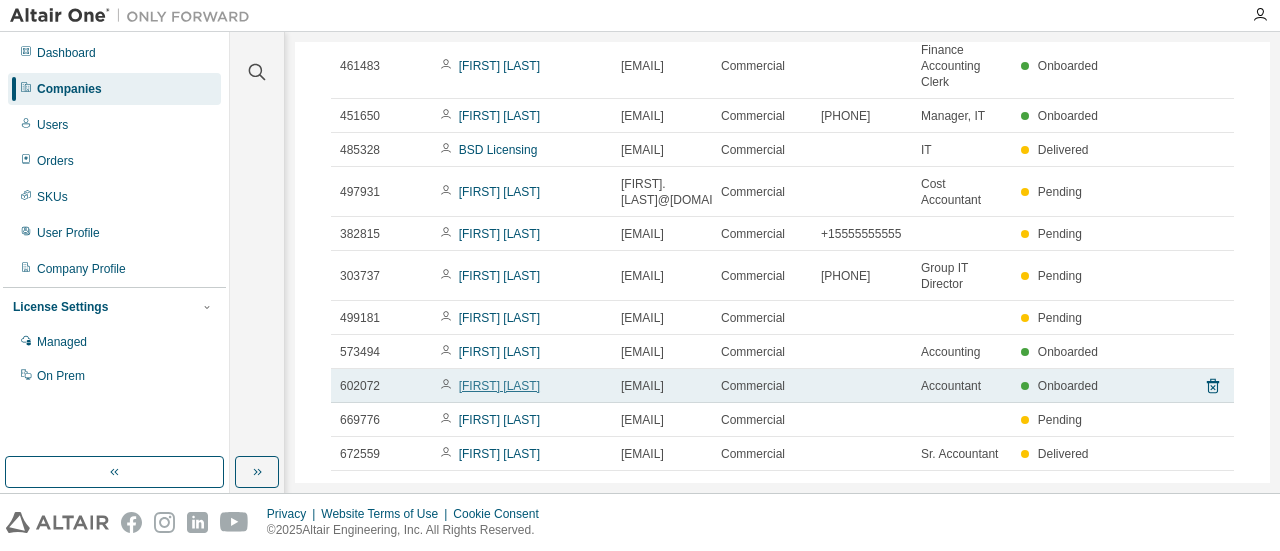 click on "[FIRST] [LAST]" at bounding box center [499, 386] 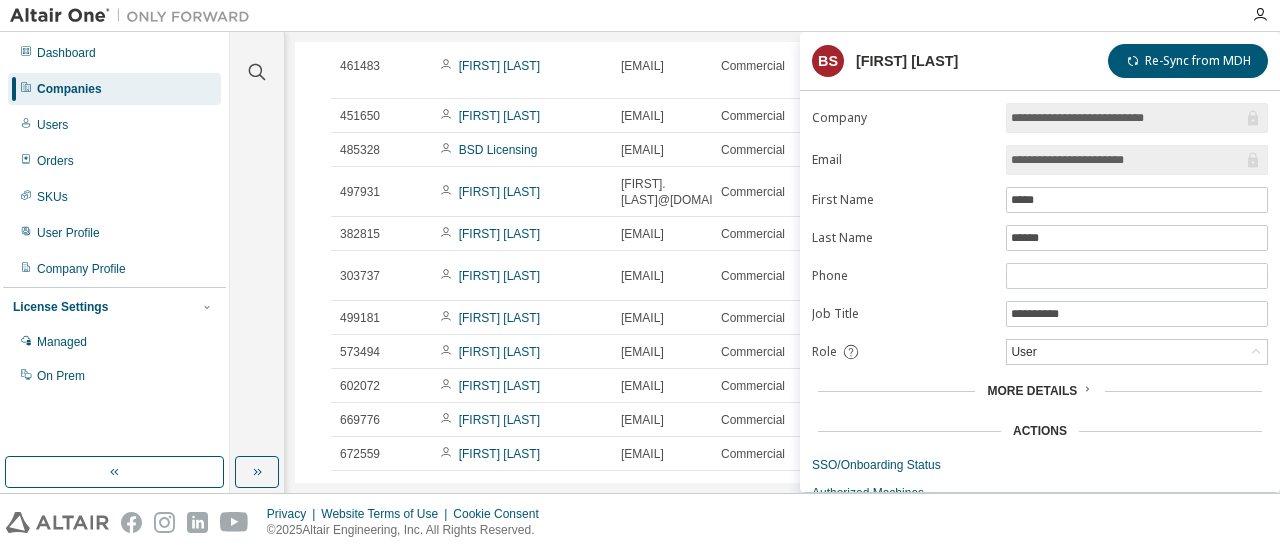 drag, startPoint x: 557, startPoint y: 478, endPoint x: 547, endPoint y: 467, distance: 14.866069 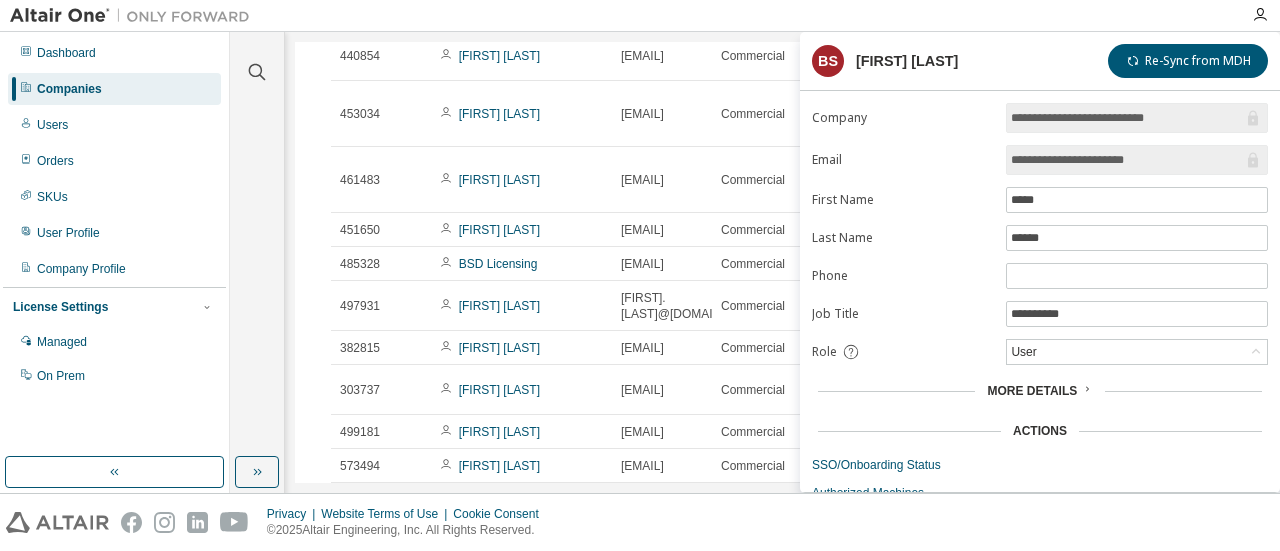 scroll, scrollTop: 2860, scrollLeft: 0, axis: vertical 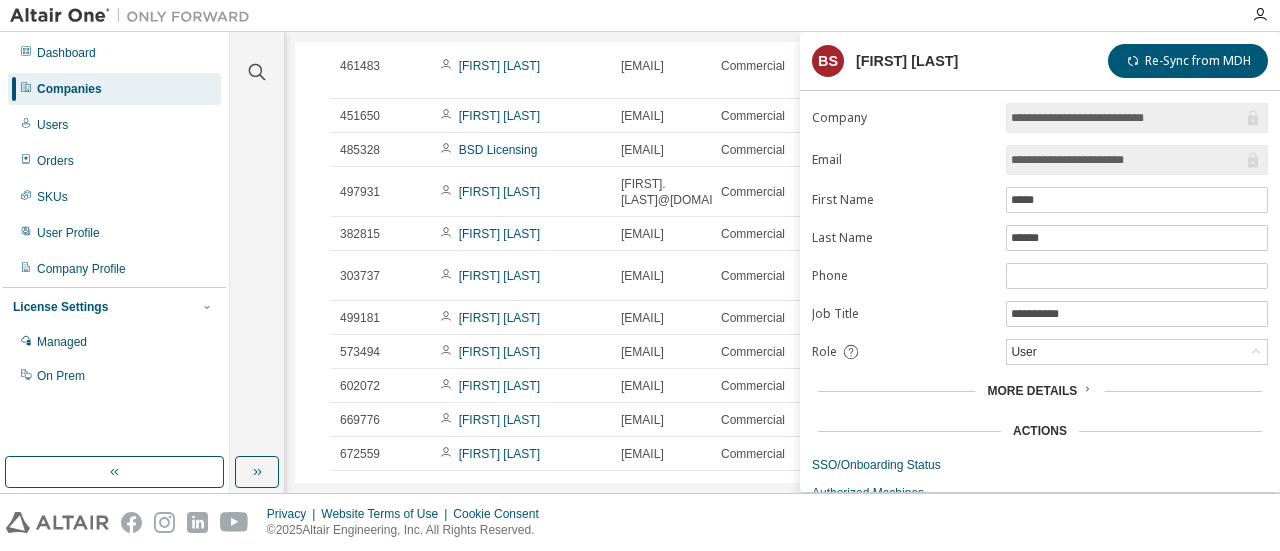 click on "Users (59) More Actions Import From CSV Export To CSV Adopt User Add User Clear Load Save Save As Field Operator Value Select filter Select operand Add criteria Search MDH ID Name Email User Category Phone Job Title Status 198908    [FIRST] [LAST] [EMAIL] [PHONE] Accounting Manager Pending 223431    [FIRST] [LAST] [EMAIL] Commercial [PHONE] Accounts Receivable  Onboarded 234679    [FIRST].[LAST]@[DOMAIN] Commercial [PHONE] Account Analyst  Onboarded 234693    [FIRST] [LAST] [PHONE] PC Support Specialist Onboarded 236658    [FIRST] [LAST] [EMAIL] [PHONE] Senior Accounting Analyst Pending 240771    [FIRST] [LAST] [EMAIL] [PHONE] Accountant Analyst Onboarded 241162    [FIRST]  [LAST] [EMAIL] Commercial [PHONE] Accountant  Onboarded 242401    [FIRST]  [LAST] [EMAIL] [PHONE] Financial Analysis Leader-Chomerics MA Onboarded 245632    [FIRST]  [LAST] [PHONE] 1" at bounding box center [782, -1071] 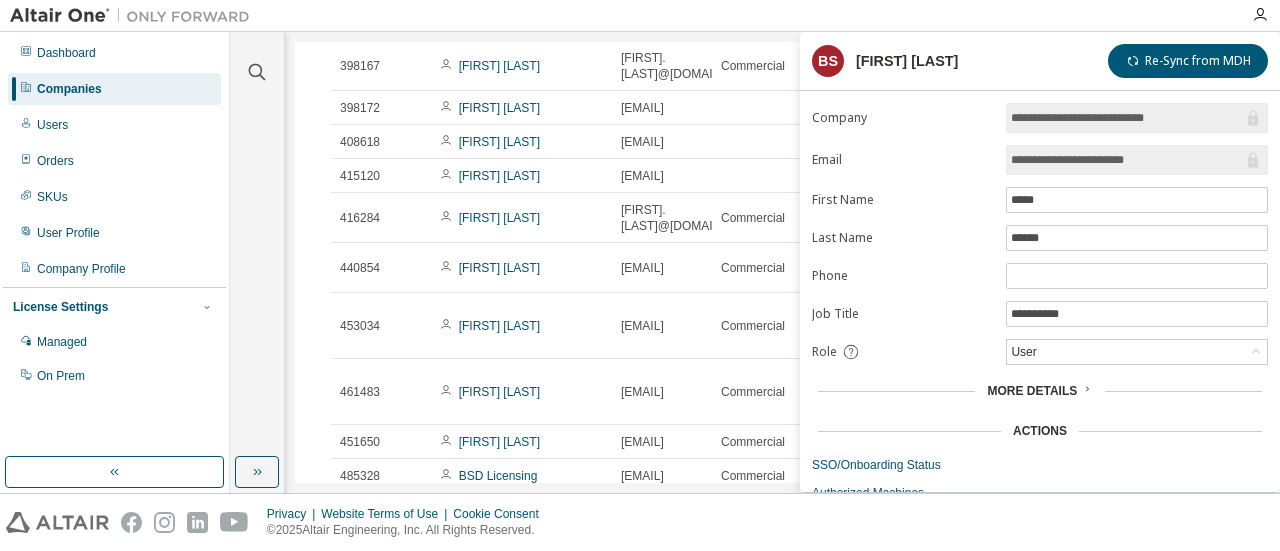 scroll, scrollTop: 2436, scrollLeft: 0, axis: vertical 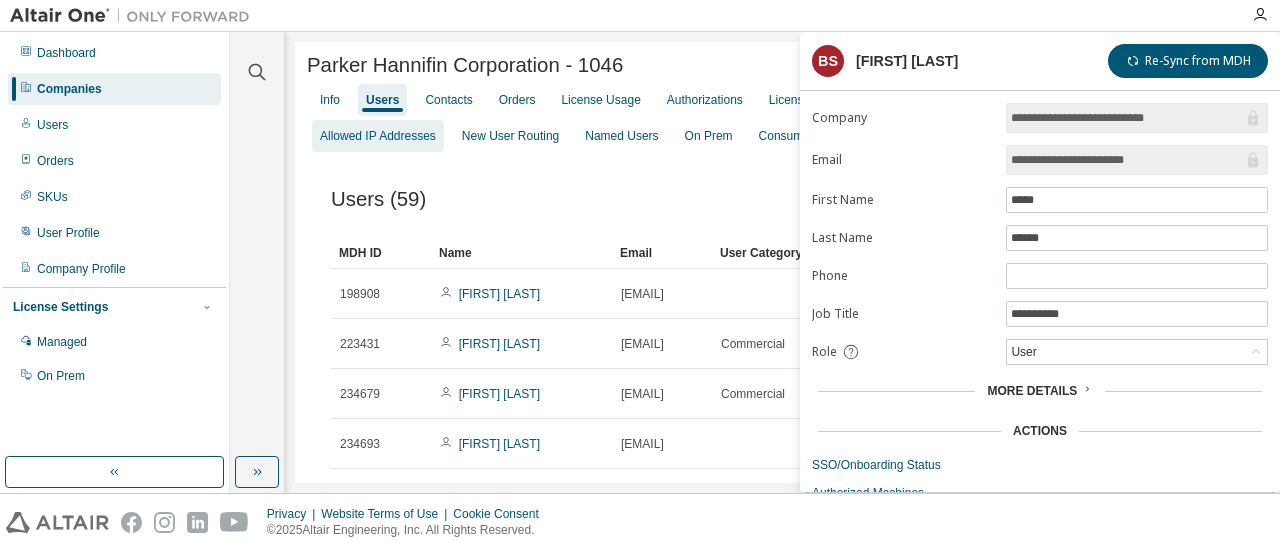 click on "Allowed IP Addresses" at bounding box center (378, 136) 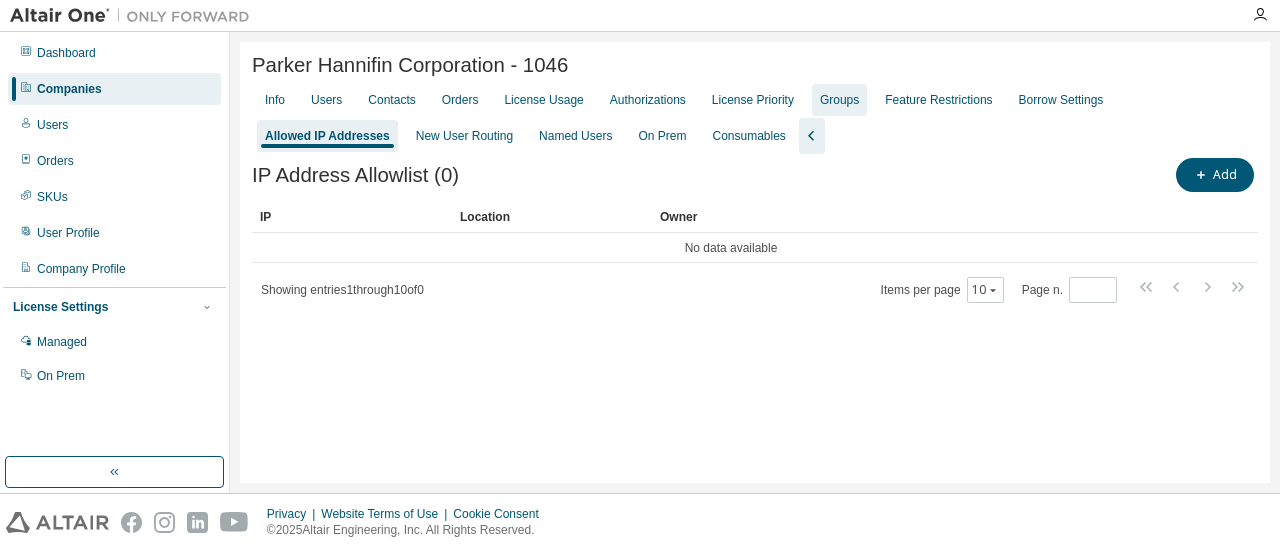 click on "Groups" at bounding box center [839, 100] 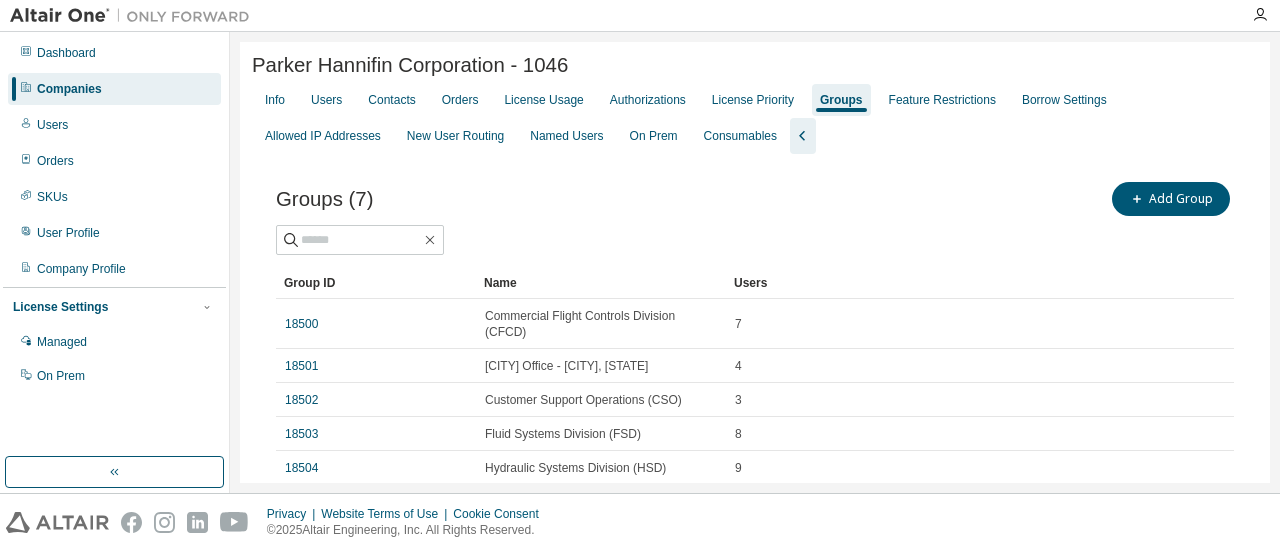 scroll, scrollTop: 177, scrollLeft: 0, axis: vertical 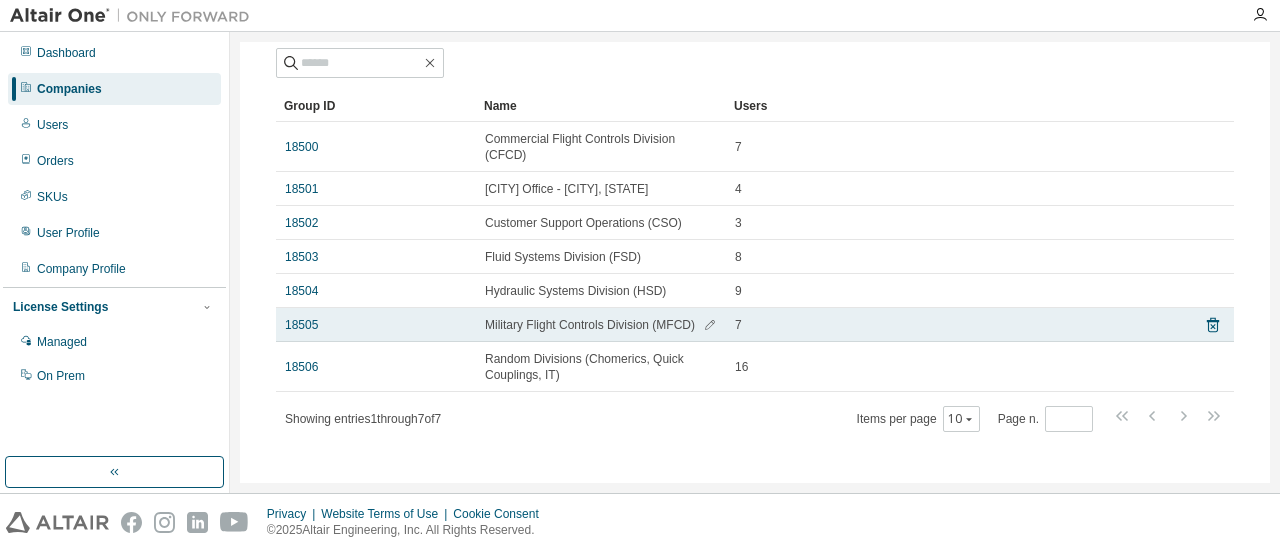 click on "18505" at bounding box center (376, 325) 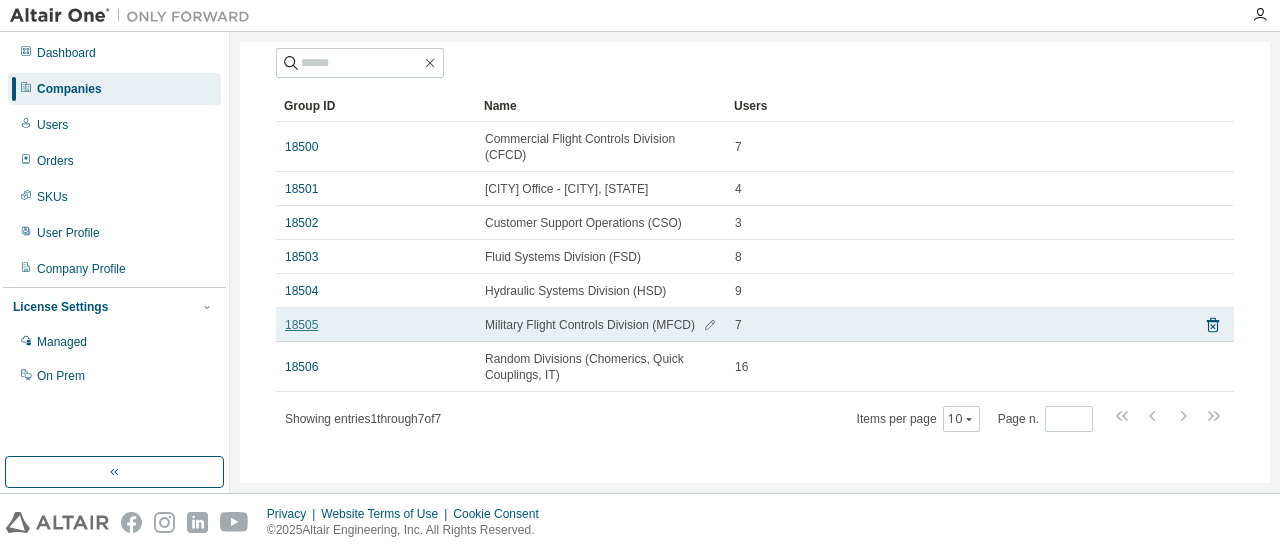 click on "18505" at bounding box center [301, 325] 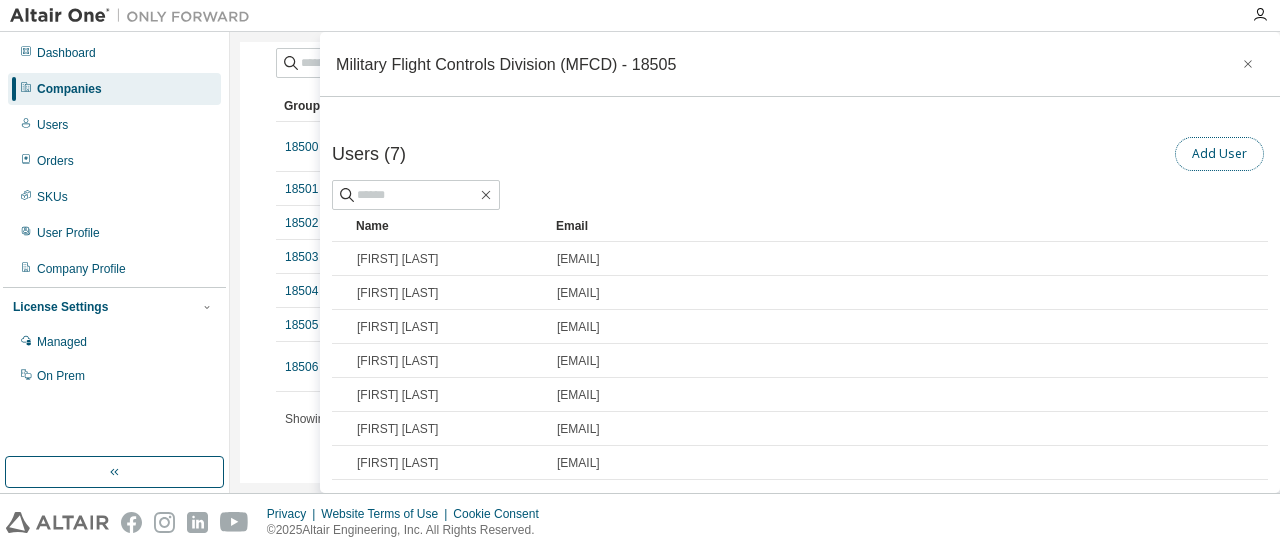 click on "Add User" at bounding box center [1219, 154] 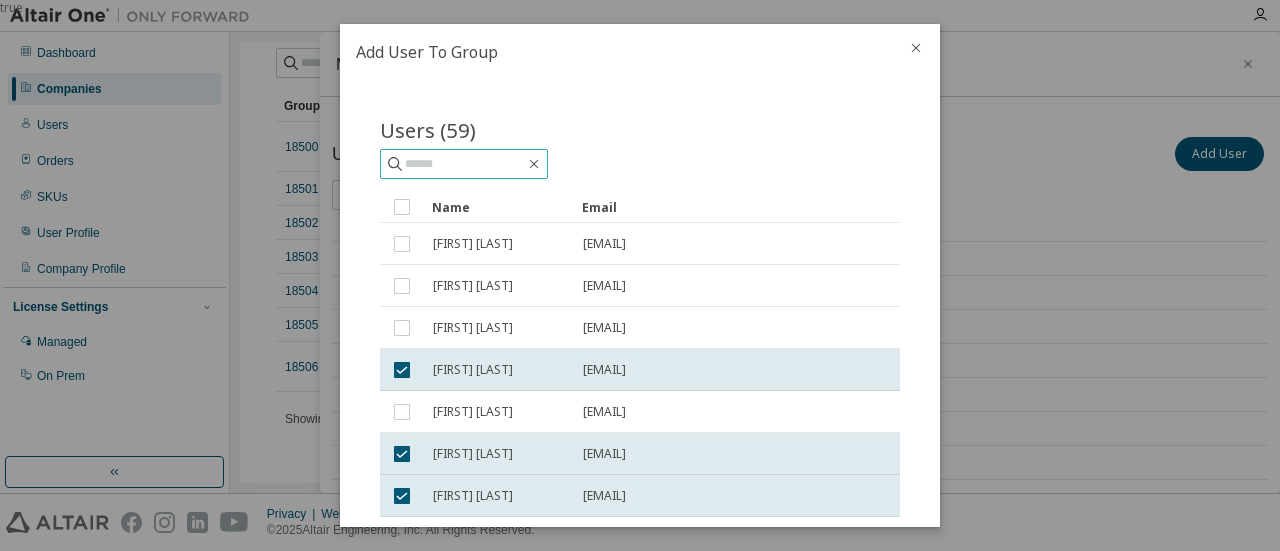 click at bounding box center [465, 164] 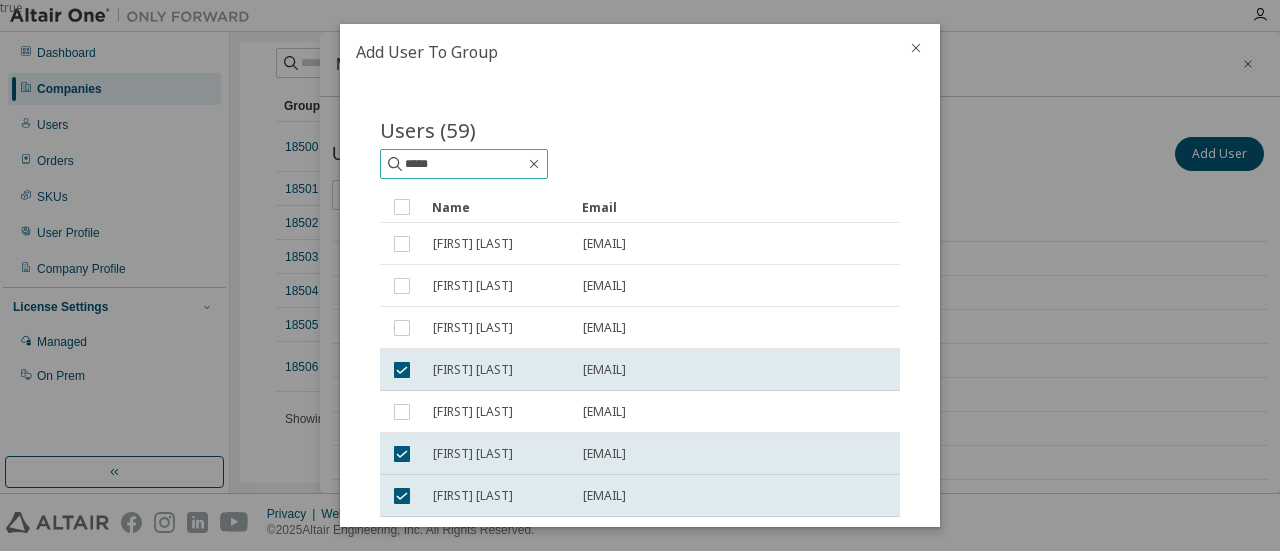 type on "*****" 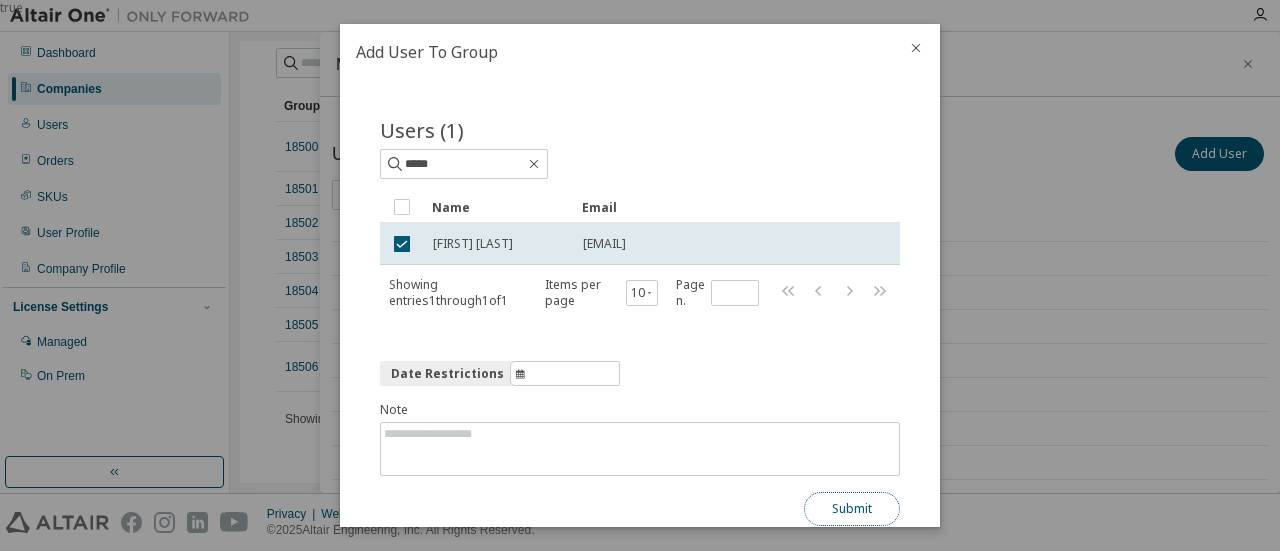 click on "Submit" at bounding box center [852, 509] 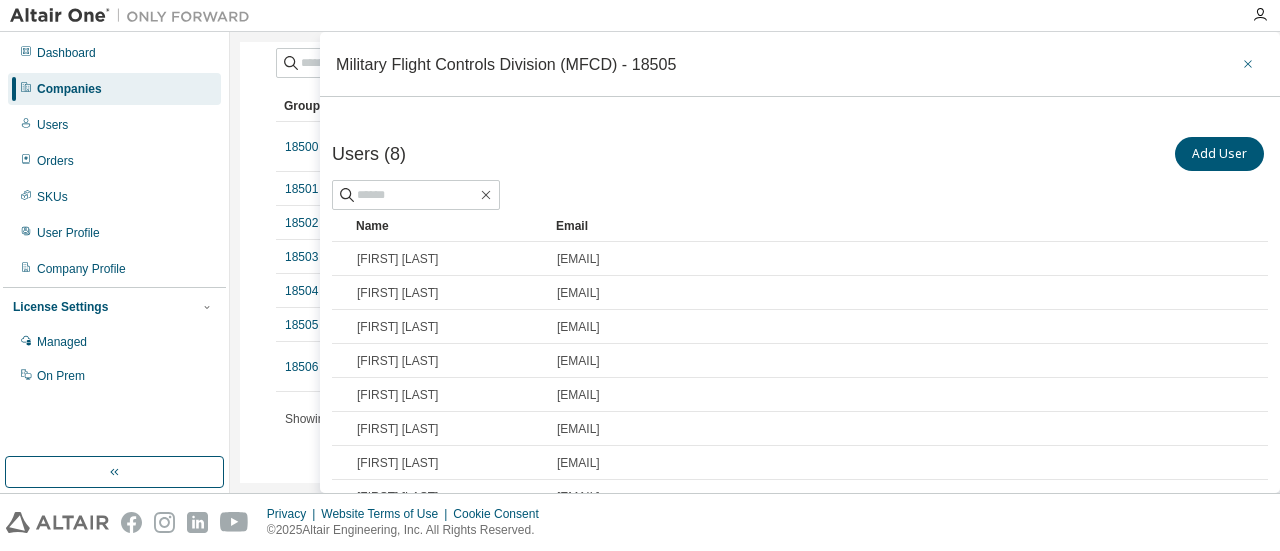 click 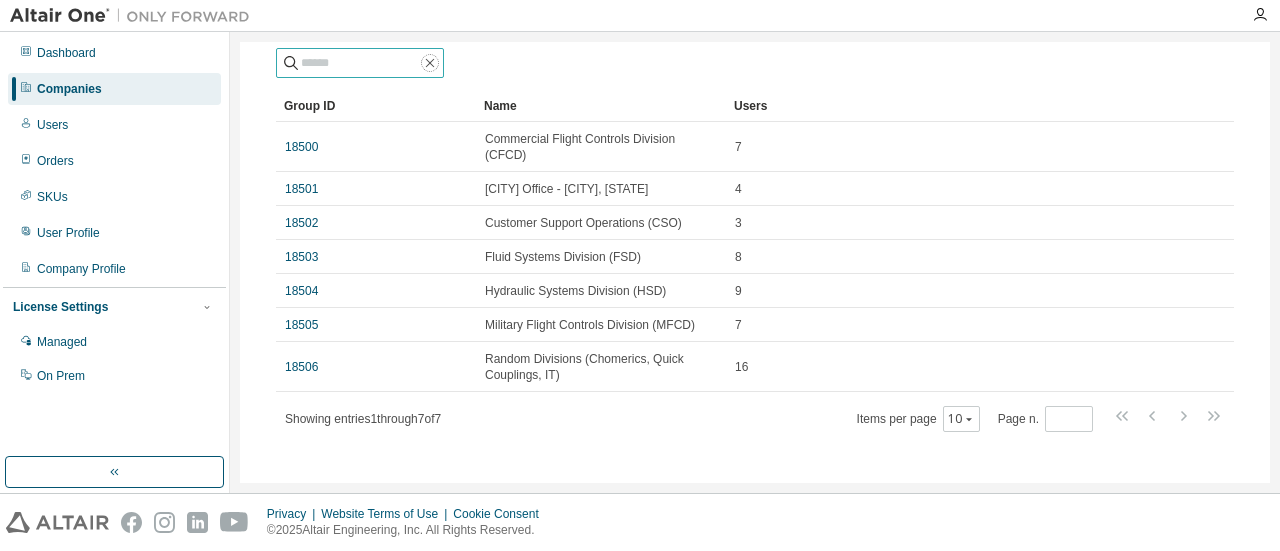 click 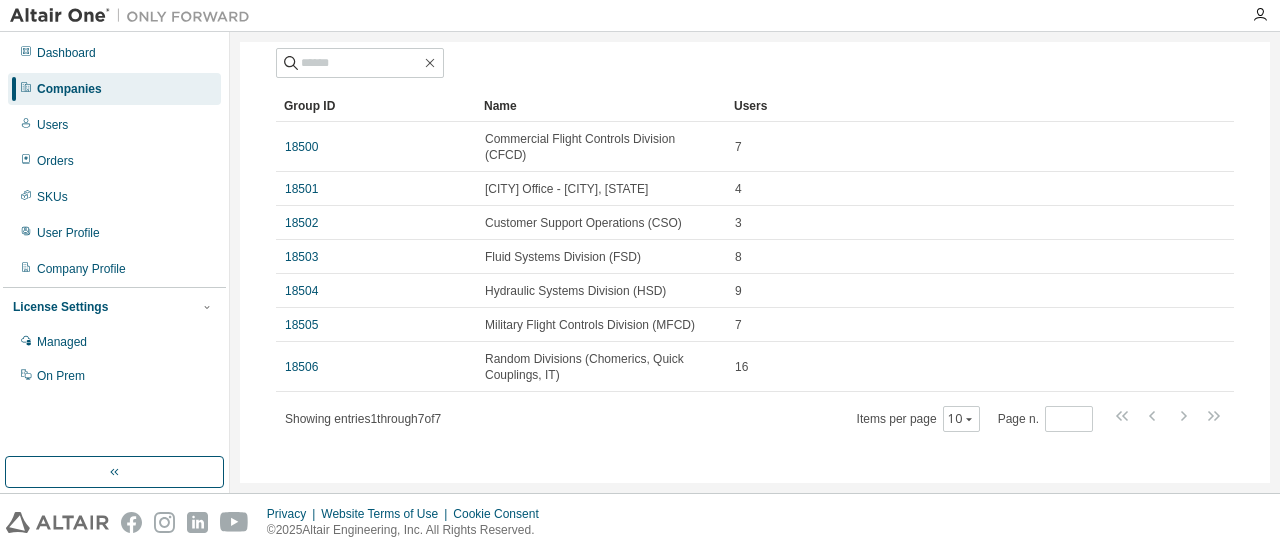click on "Users" at bounding box center [951, 106] 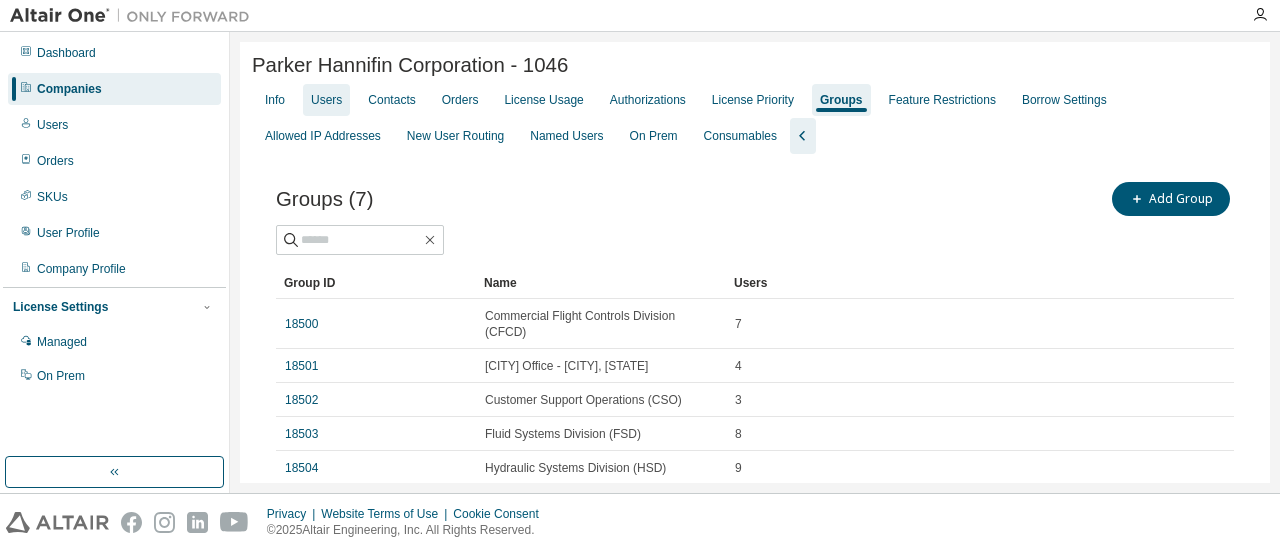 click on "Users" at bounding box center (326, 100) 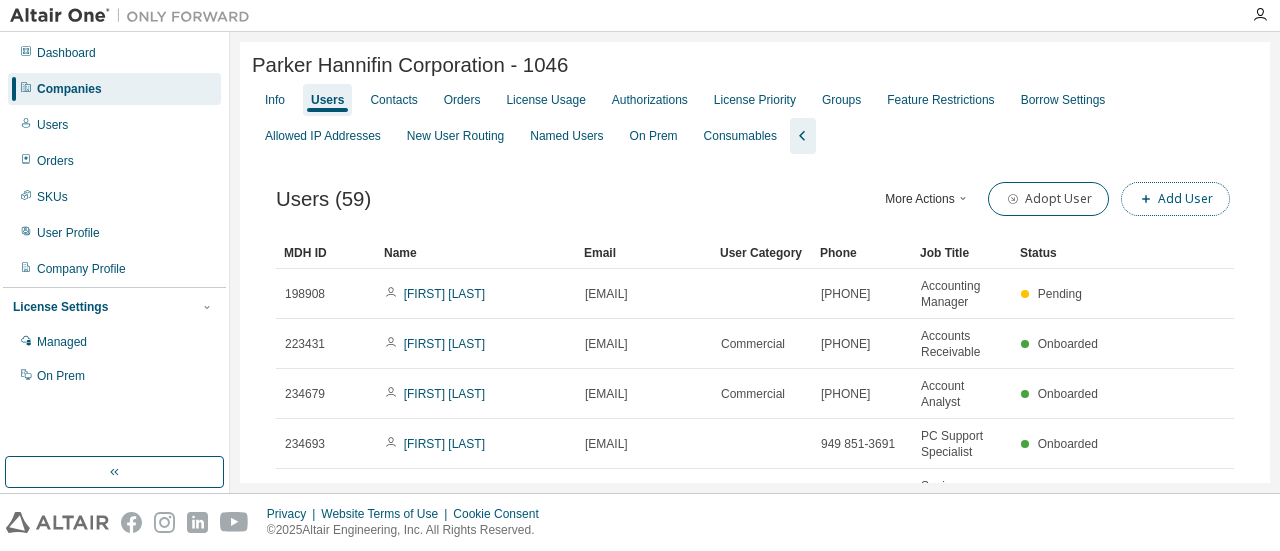 click at bounding box center (1146, 199) 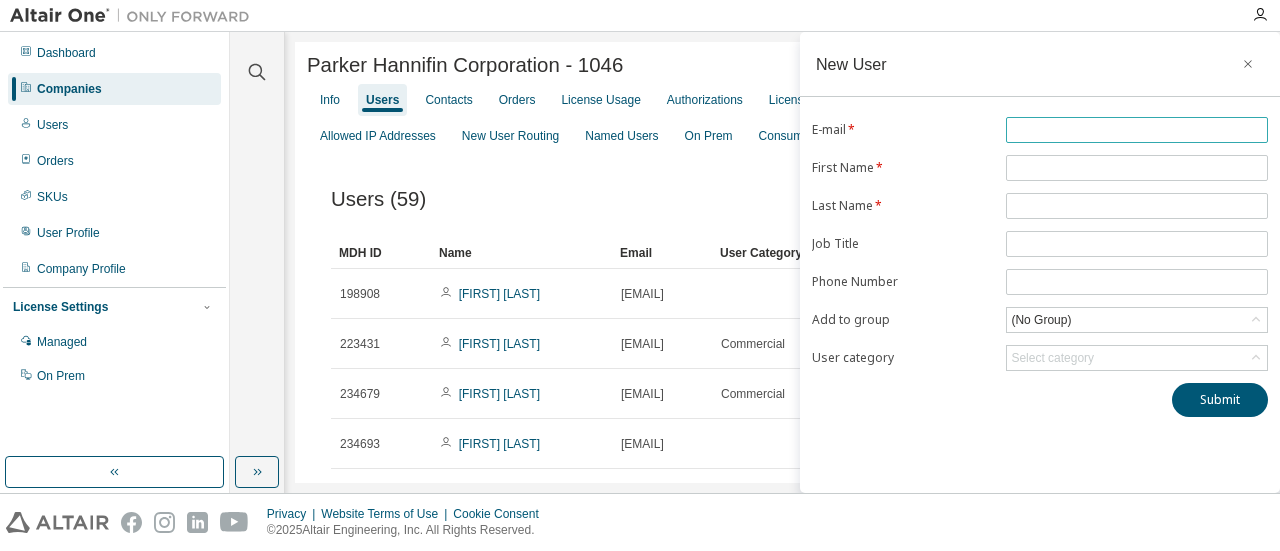 click at bounding box center (1137, 130) 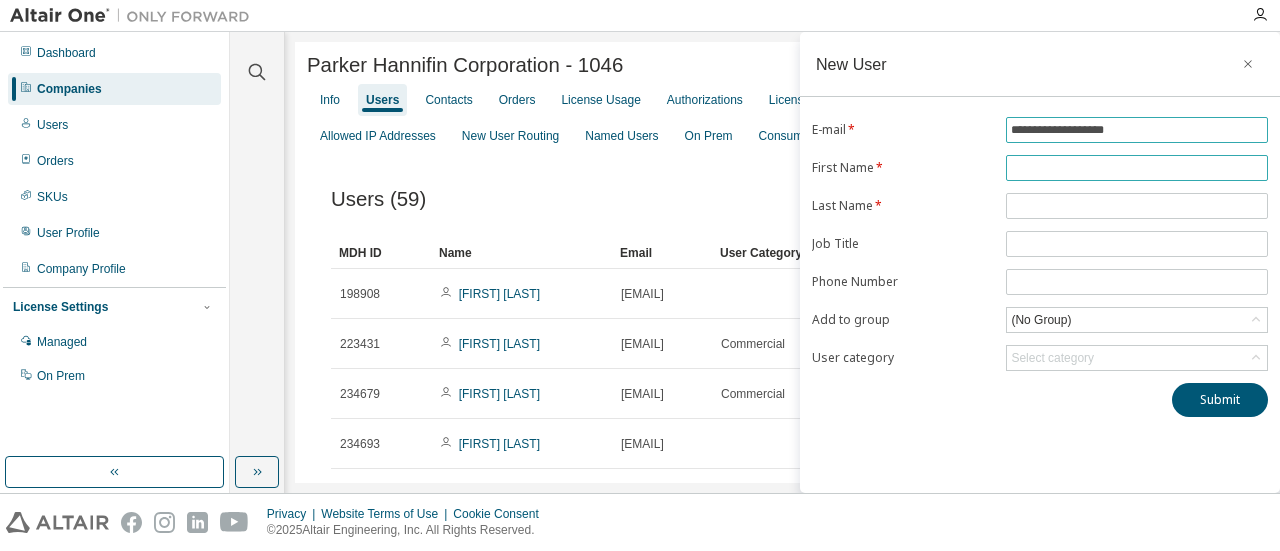 type on "**********" 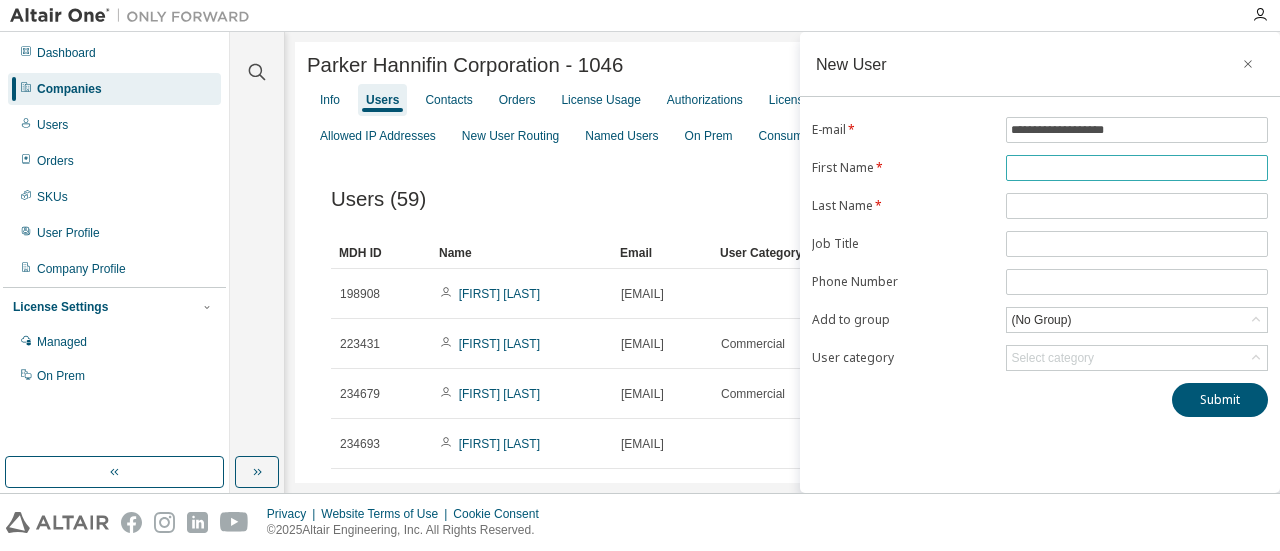 click at bounding box center (1137, 168) 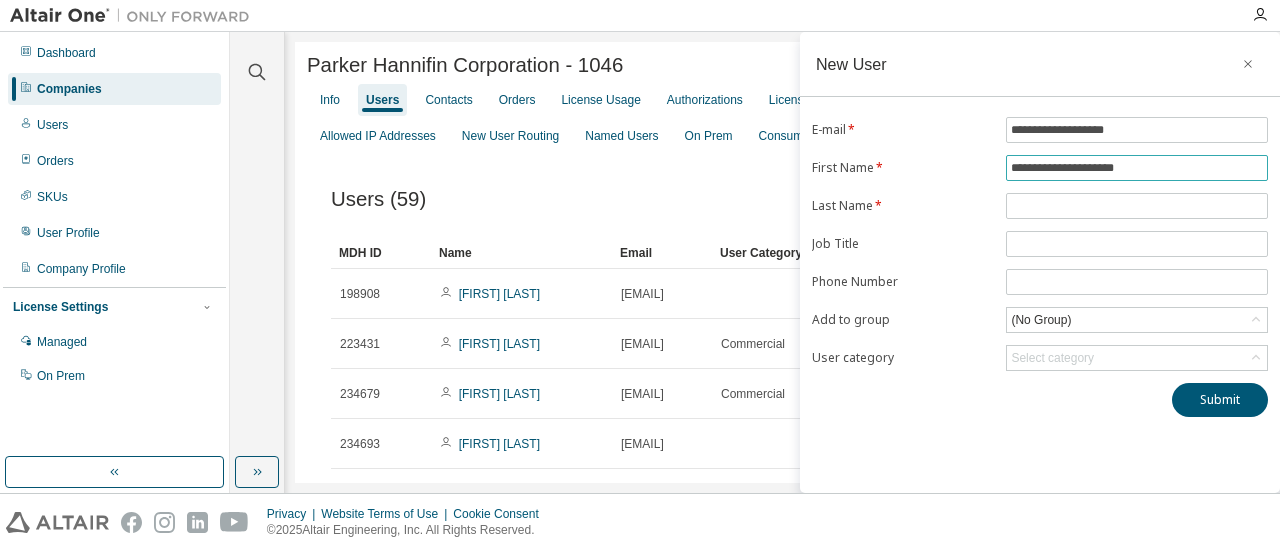type on "**********" 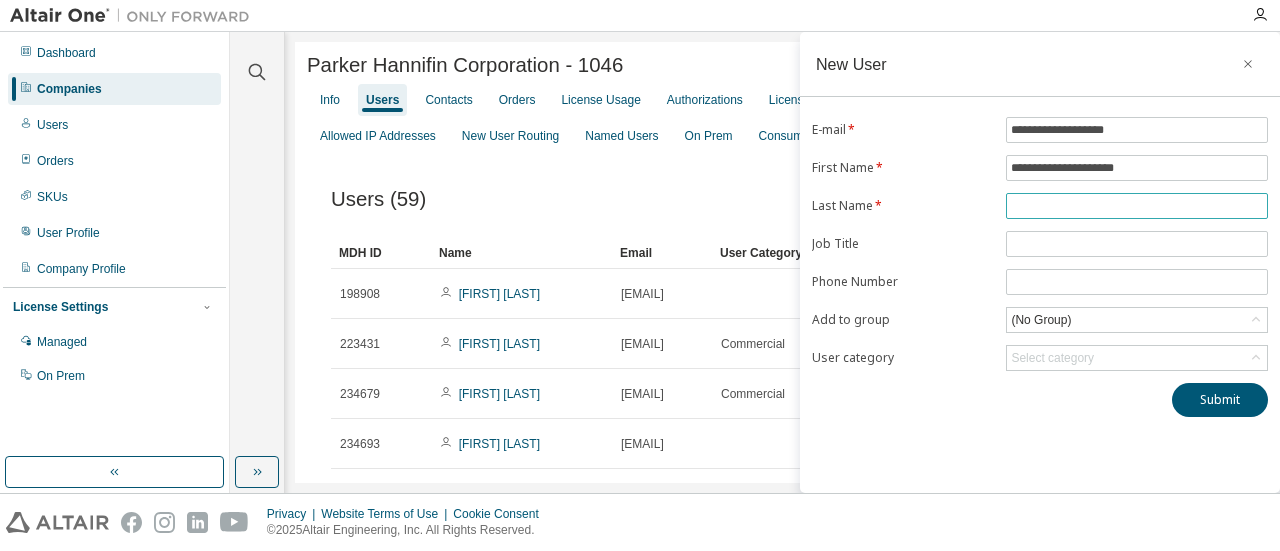 click at bounding box center (1137, 206) 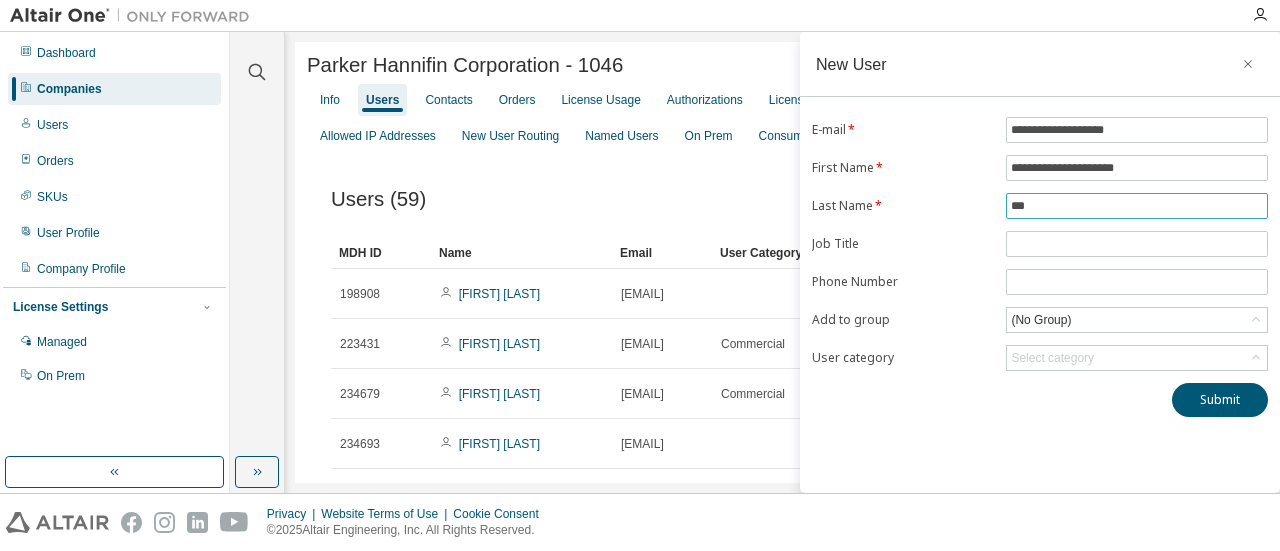 type on "***" 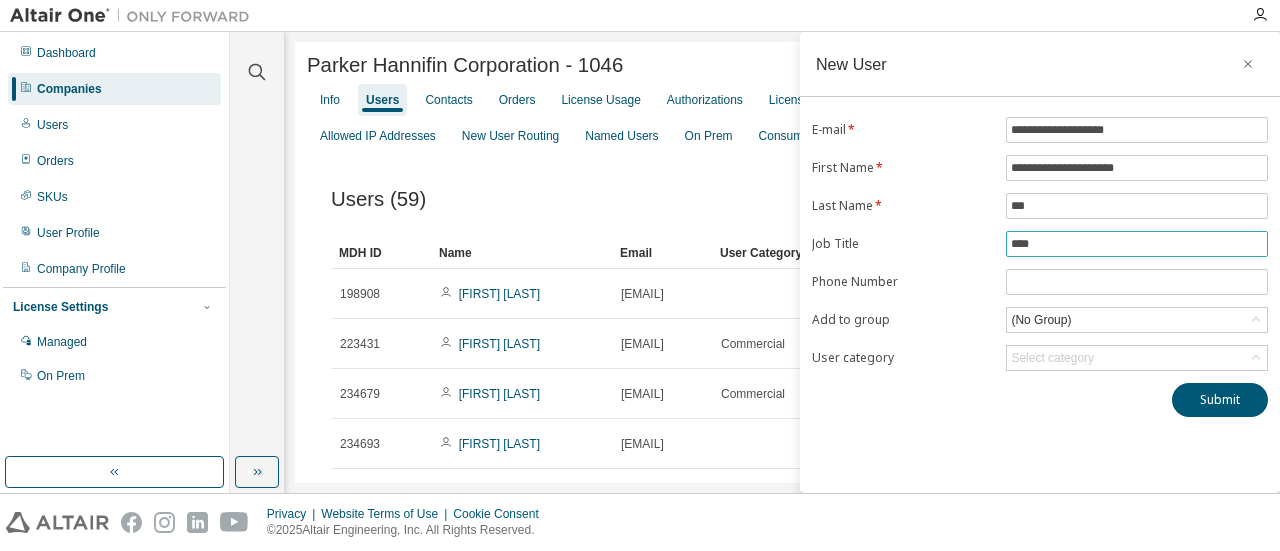 type on "****" 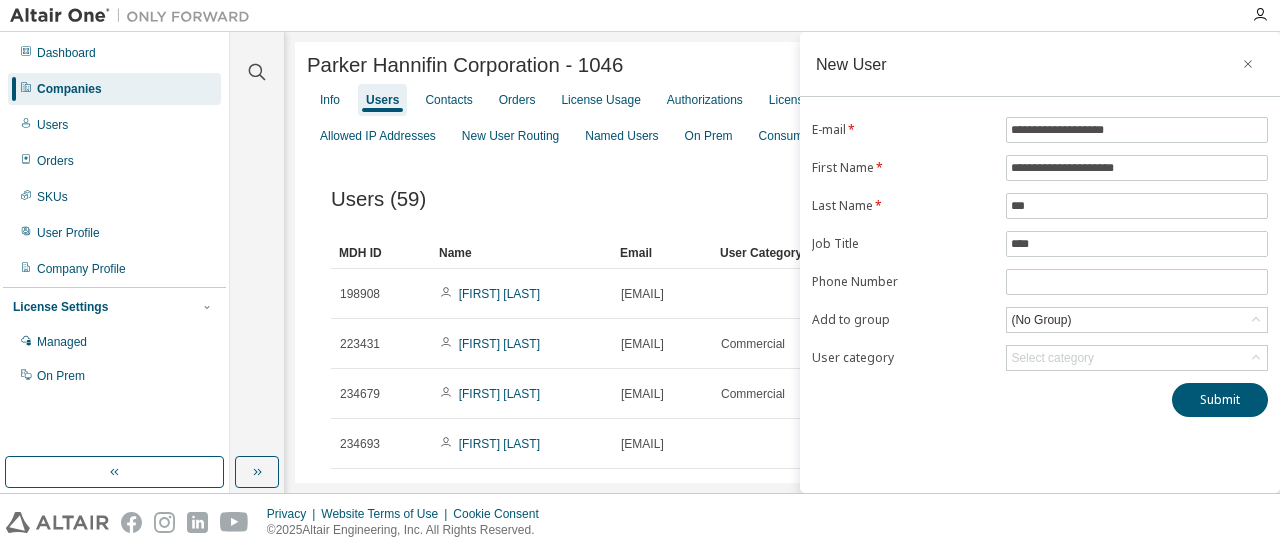 click on "**********" at bounding box center (1040, 244) 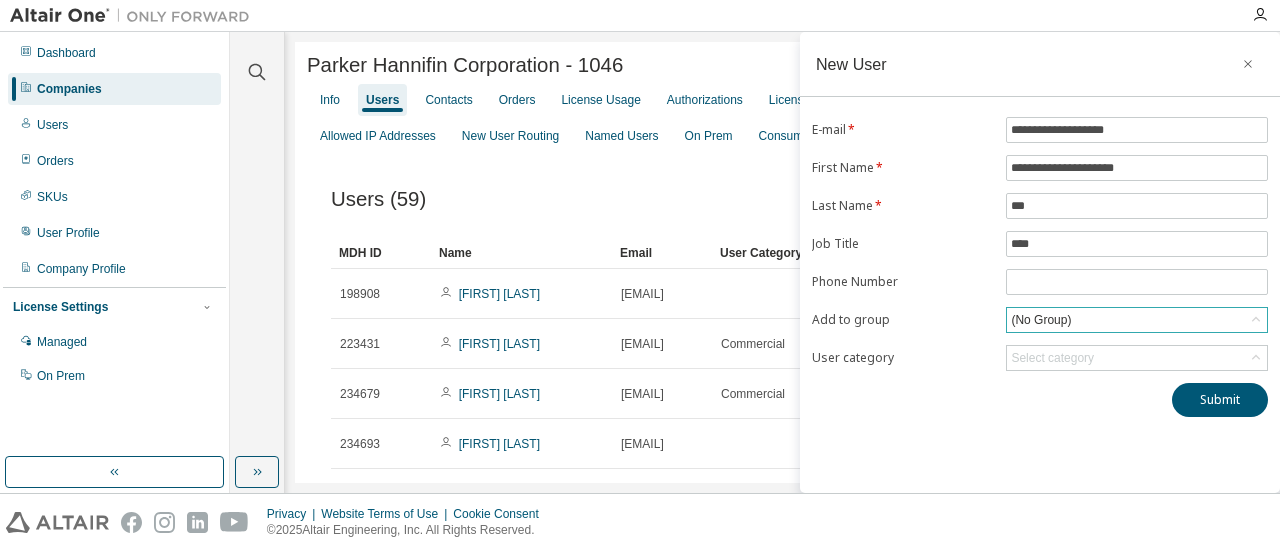 click on "(No Group)" at bounding box center (1137, 320) 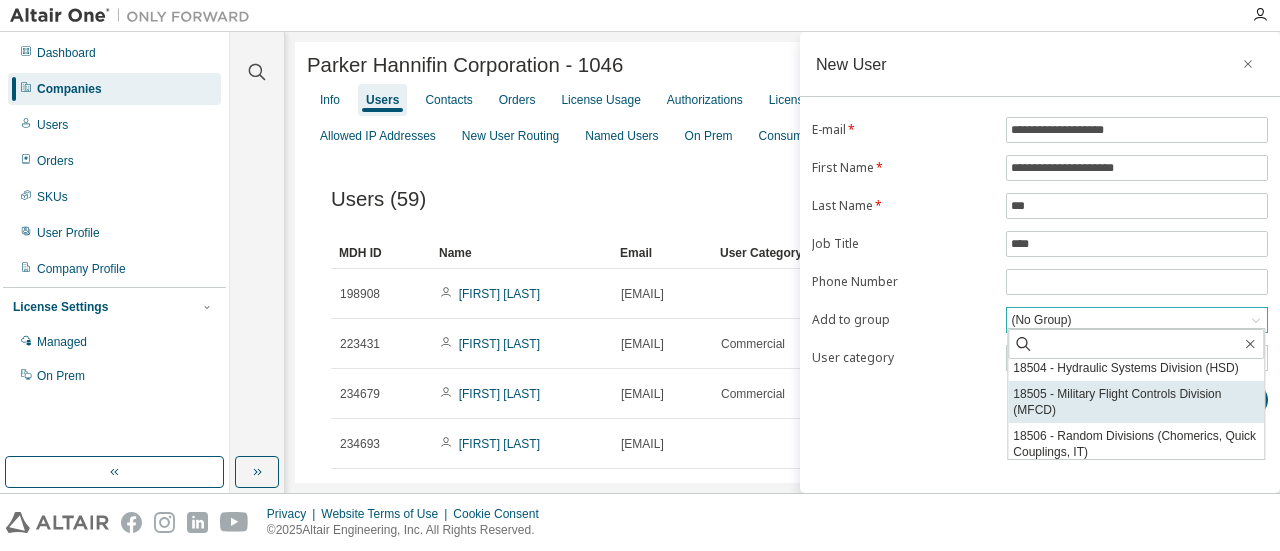 scroll, scrollTop: 156, scrollLeft: 0, axis: vertical 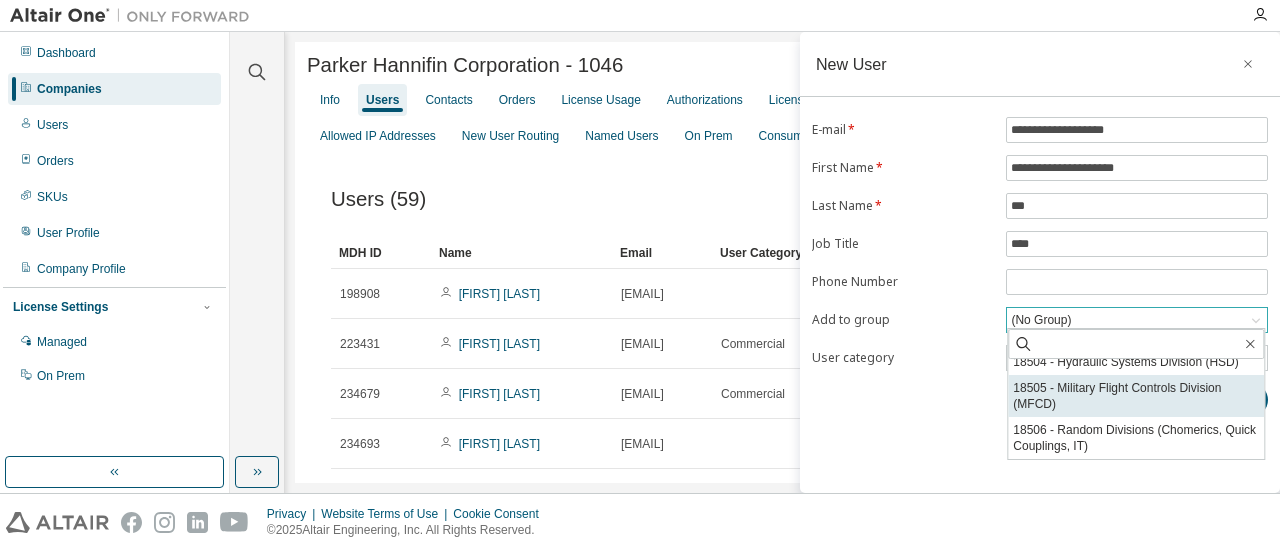 click on "18505 - Military Flight Controls Division (MFCD)" at bounding box center (1136, 396) 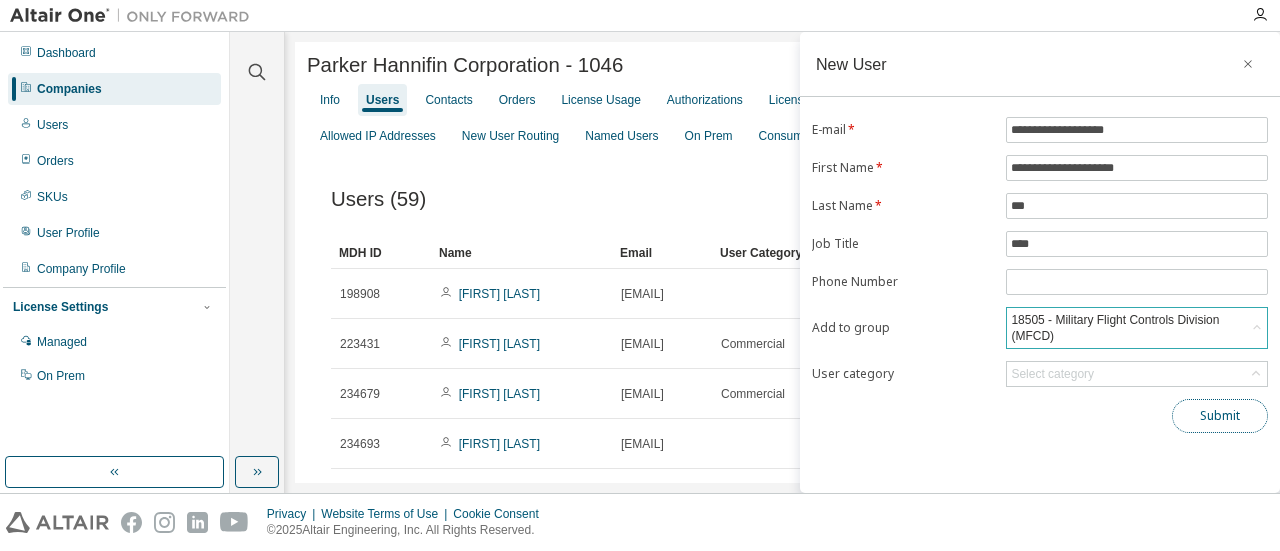 click on "Submit" at bounding box center [1220, 416] 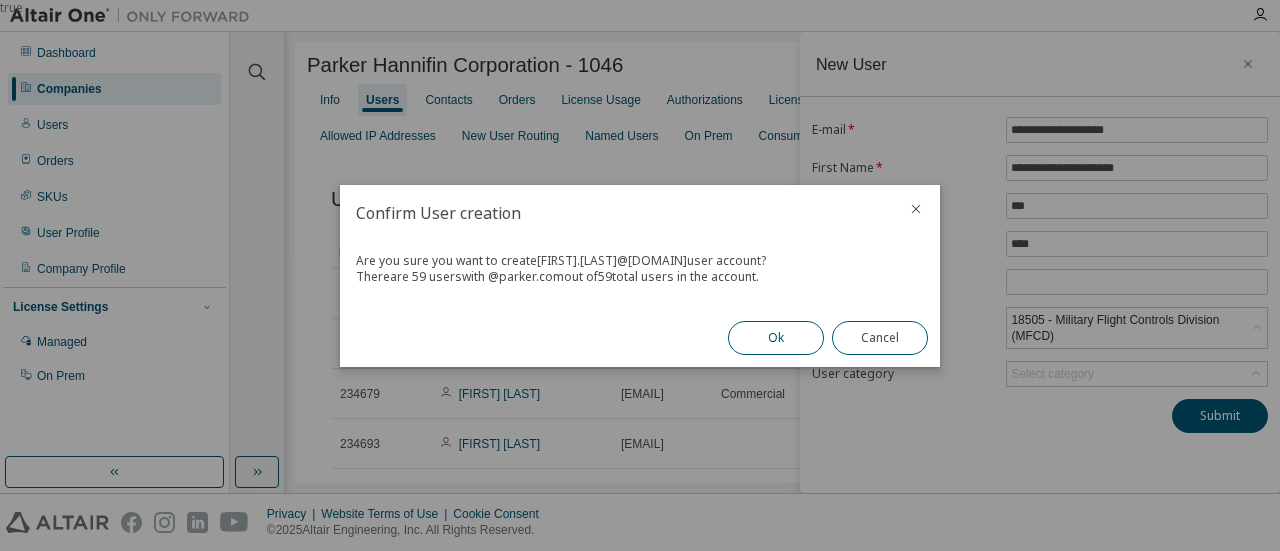 click on "Ok" at bounding box center (776, 338) 